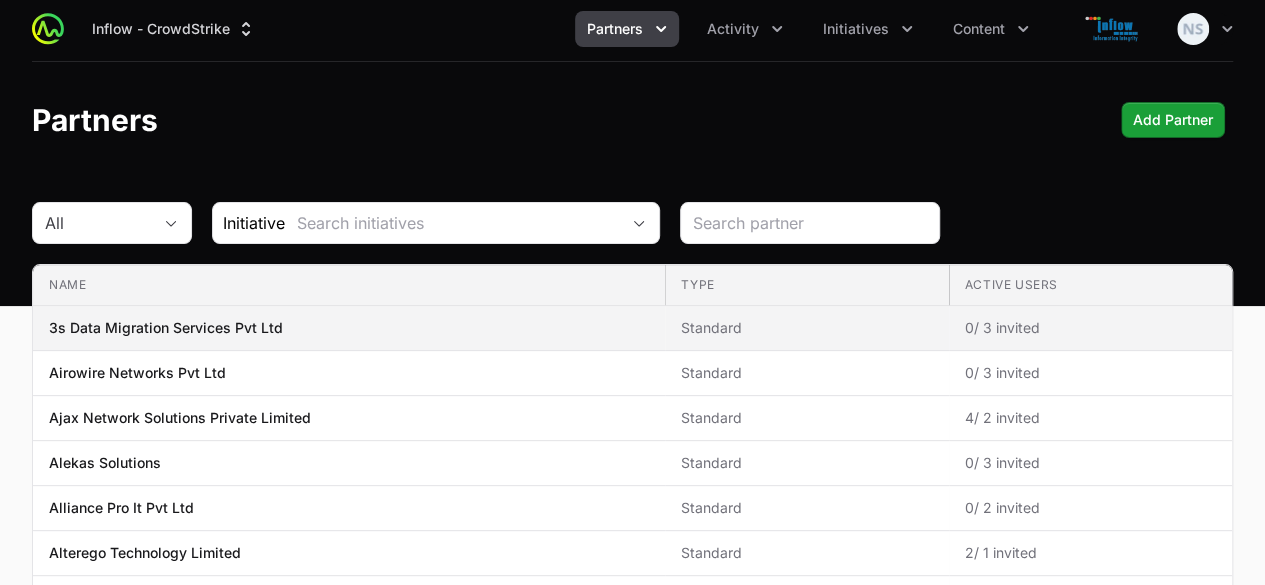 scroll, scrollTop: 1, scrollLeft: 0, axis: vertical 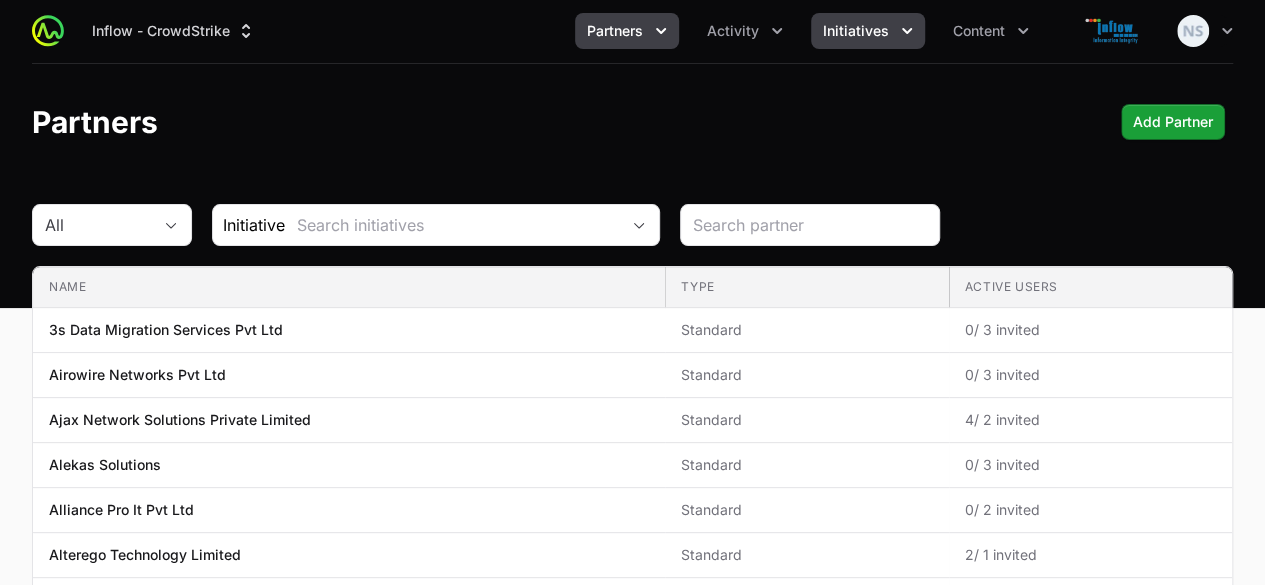 click on "Initiatives" 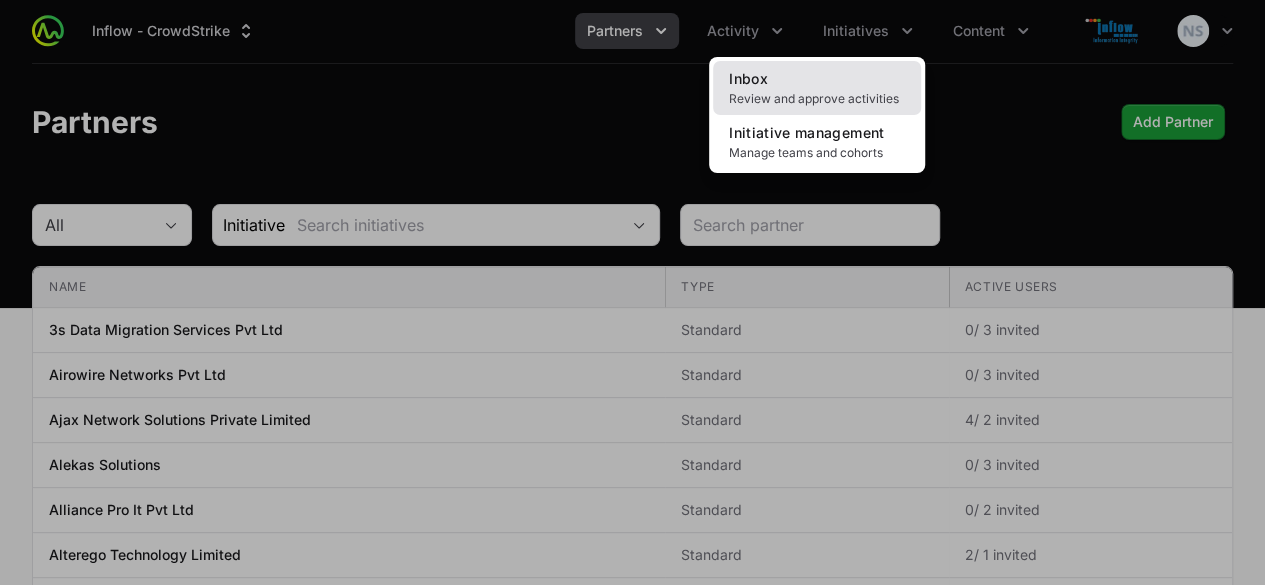 click on "Inbox Review and approve activities" 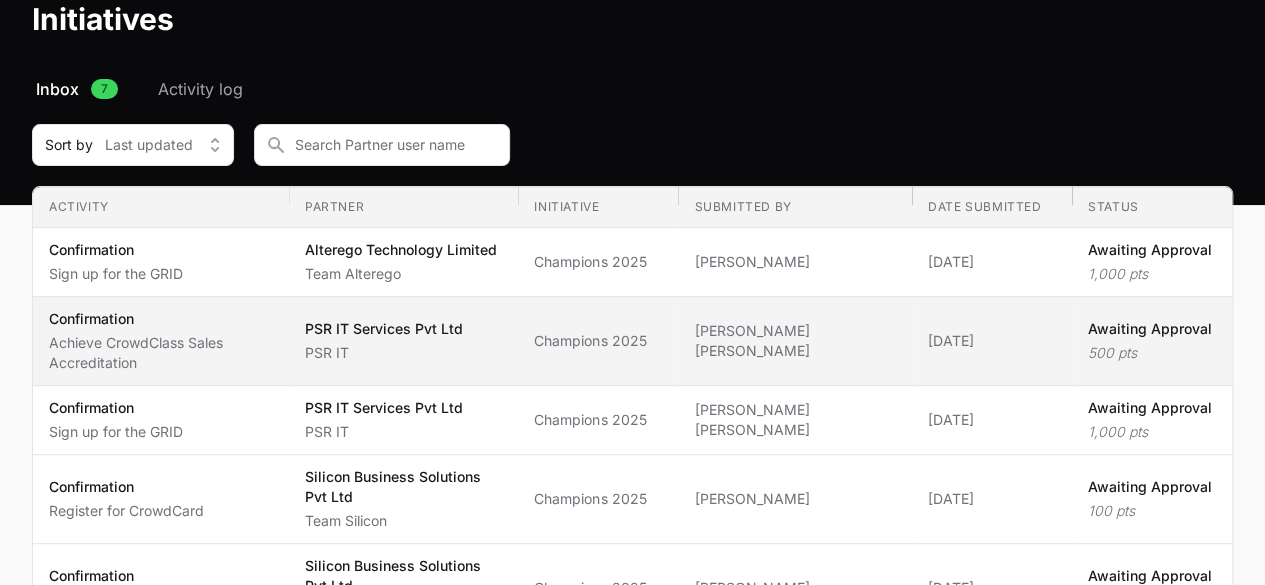 scroll, scrollTop: 103, scrollLeft: 0, axis: vertical 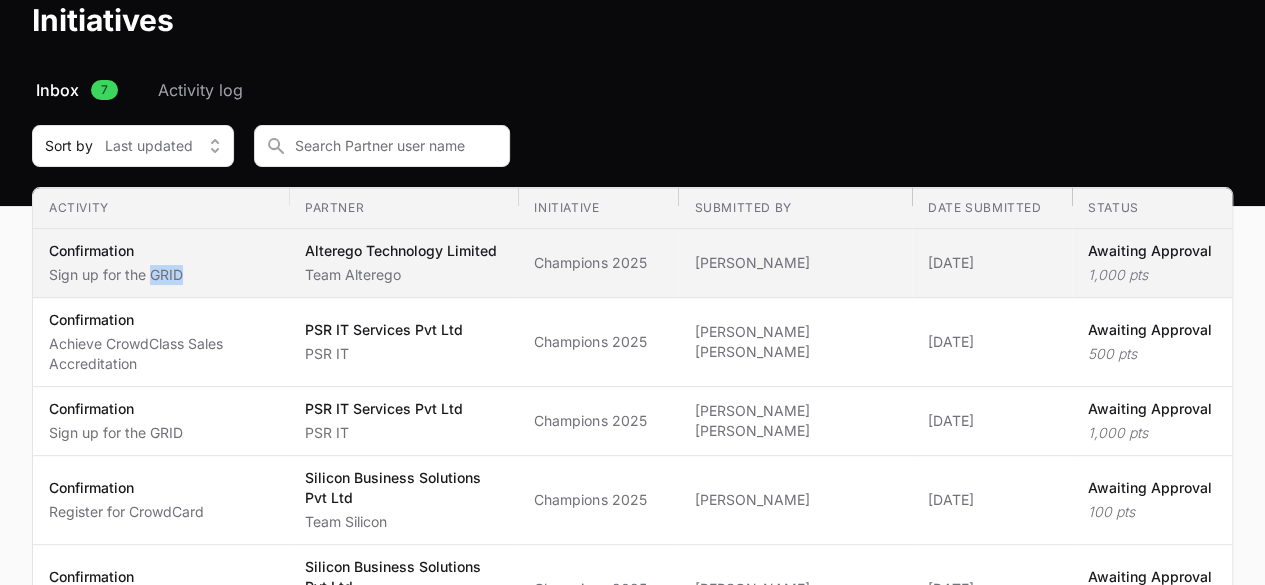drag, startPoint x: 216, startPoint y: 262, endPoint x: 152, endPoint y: 263, distance: 64.00781 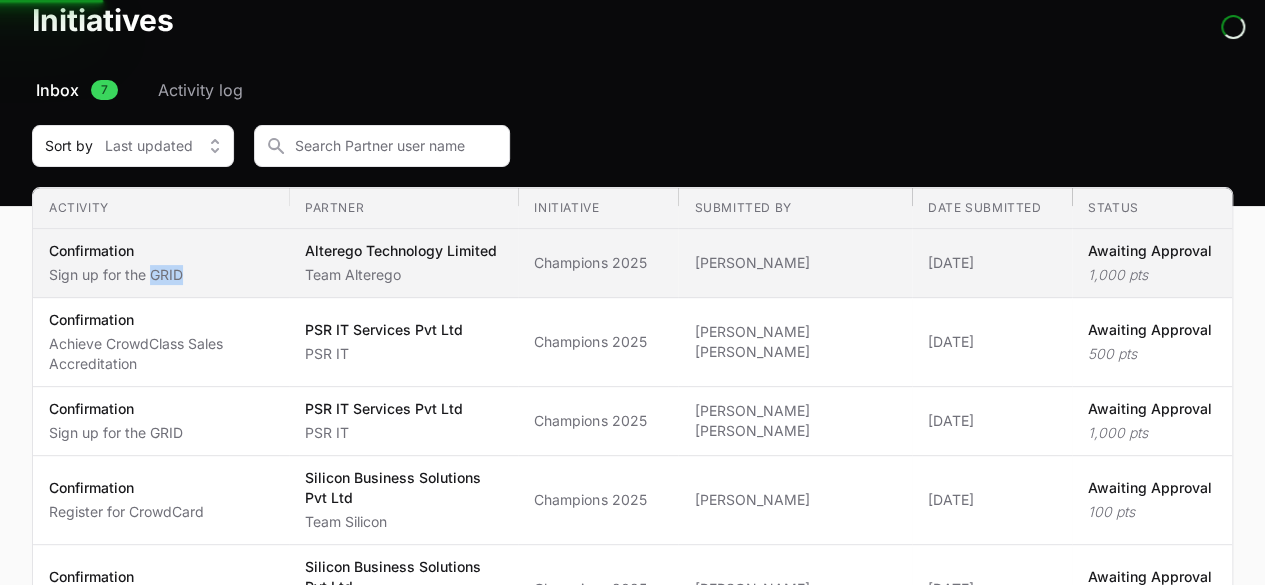 click on "Confirmation Sign up for the GRID" 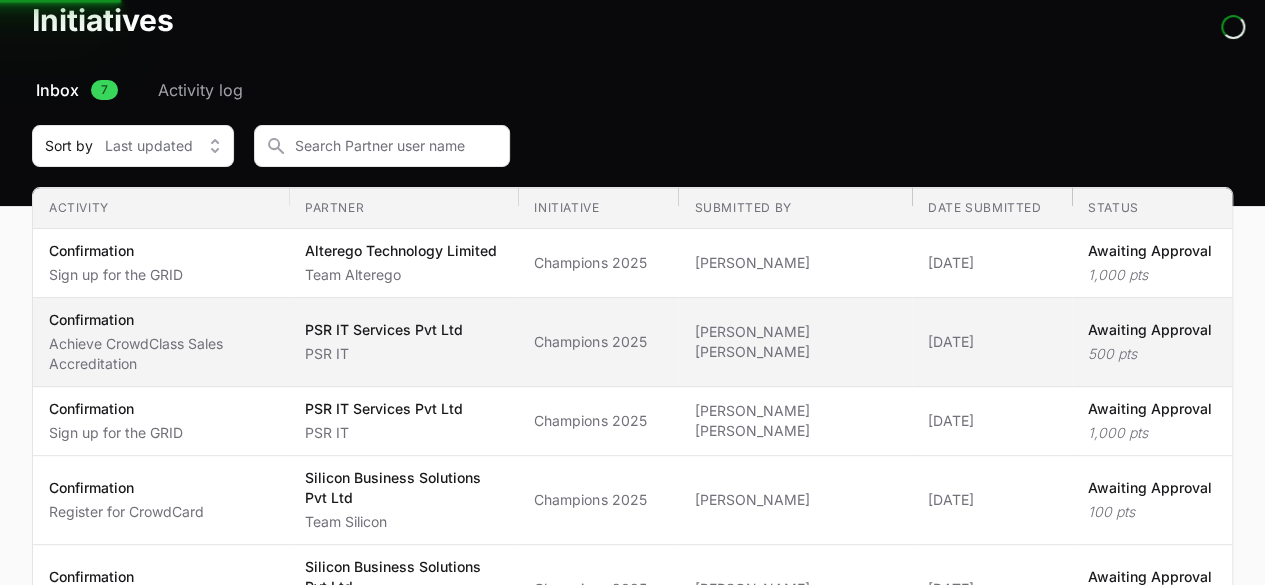 scroll, scrollTop: 234, scrollLeft: 0, axis: vertical 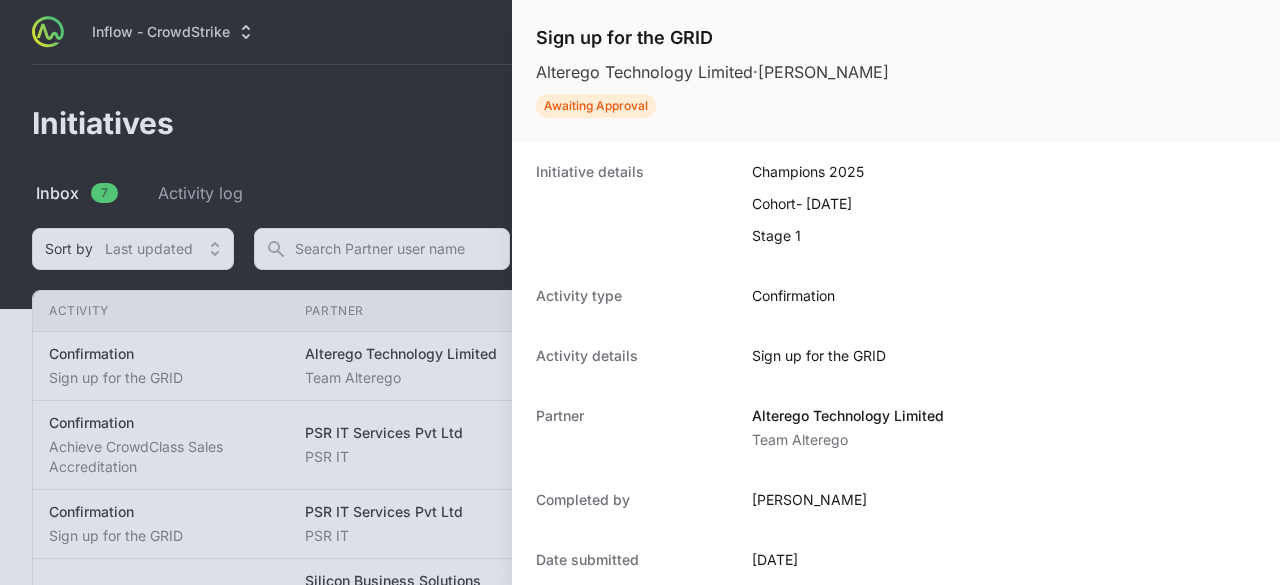 click at bounding box center (640, 292) 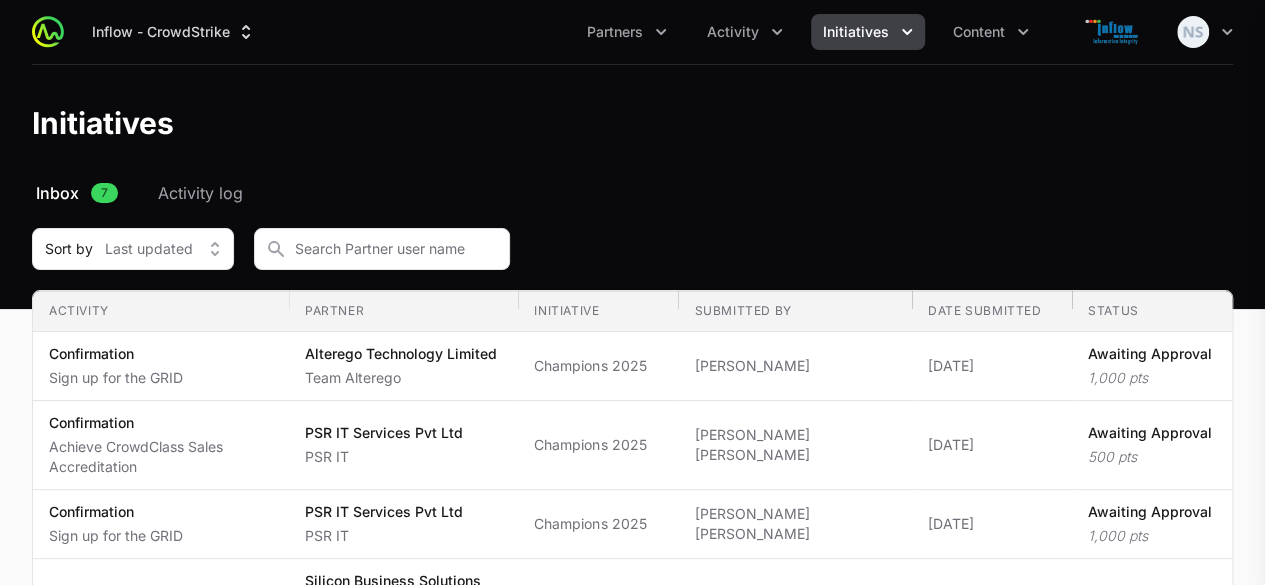 click at bounding box center [632, 292] 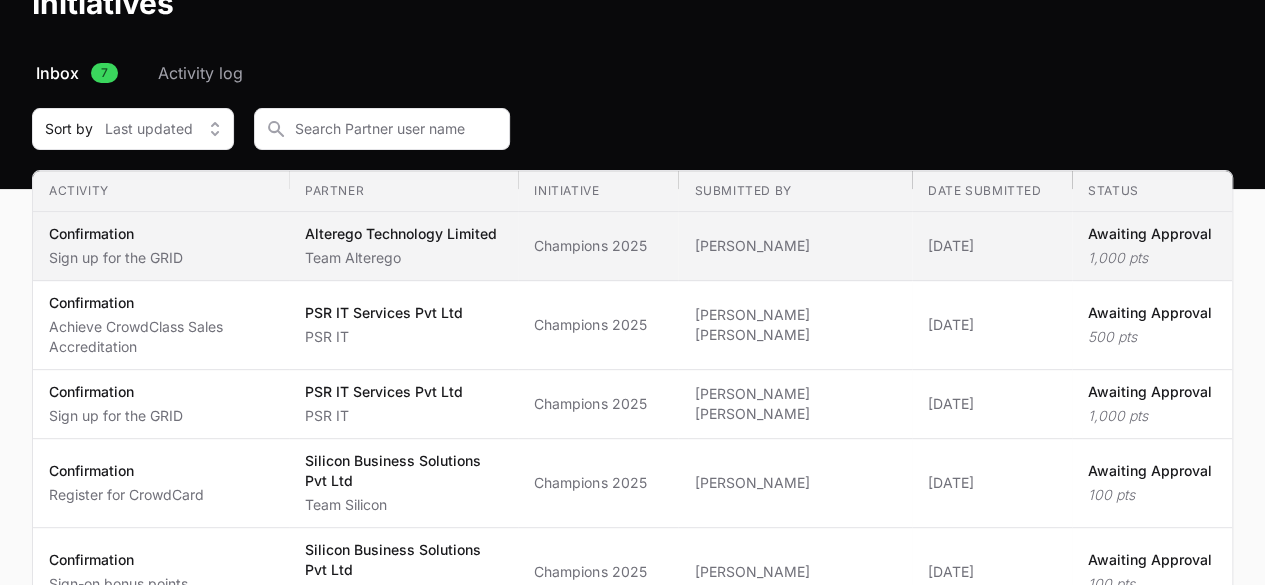scroll, scrollTop: 112, scrollLeft: 0, axis: vertical 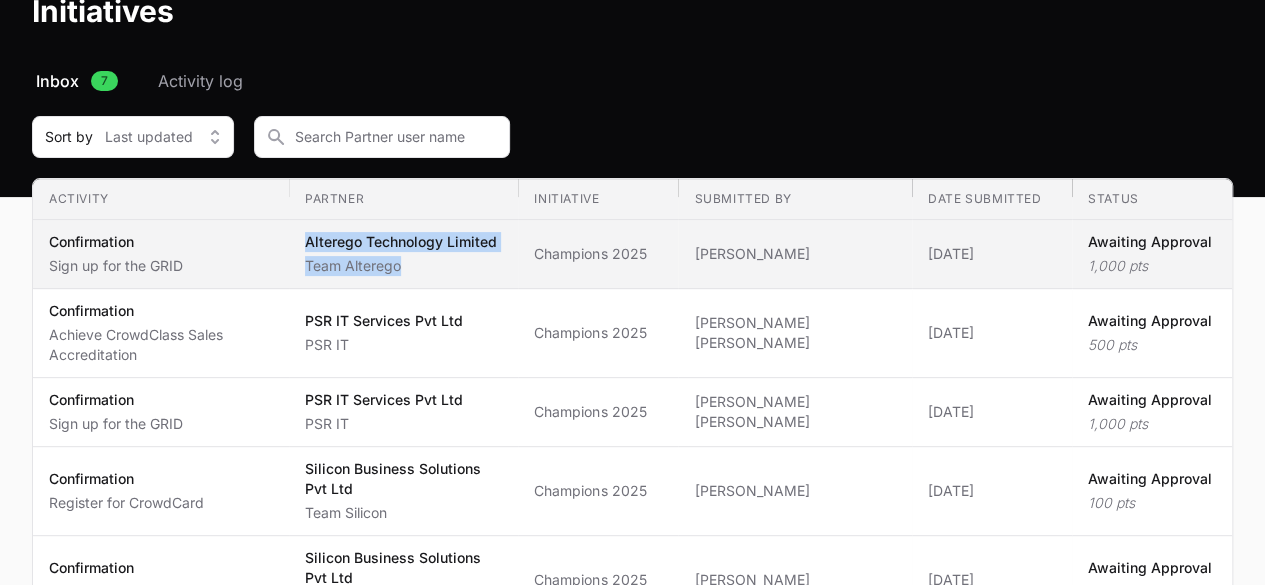 drag, startPoint x: 261, startPoint y: 265, endPoint x: 530, endPoint y: 269, distance: 269.02972 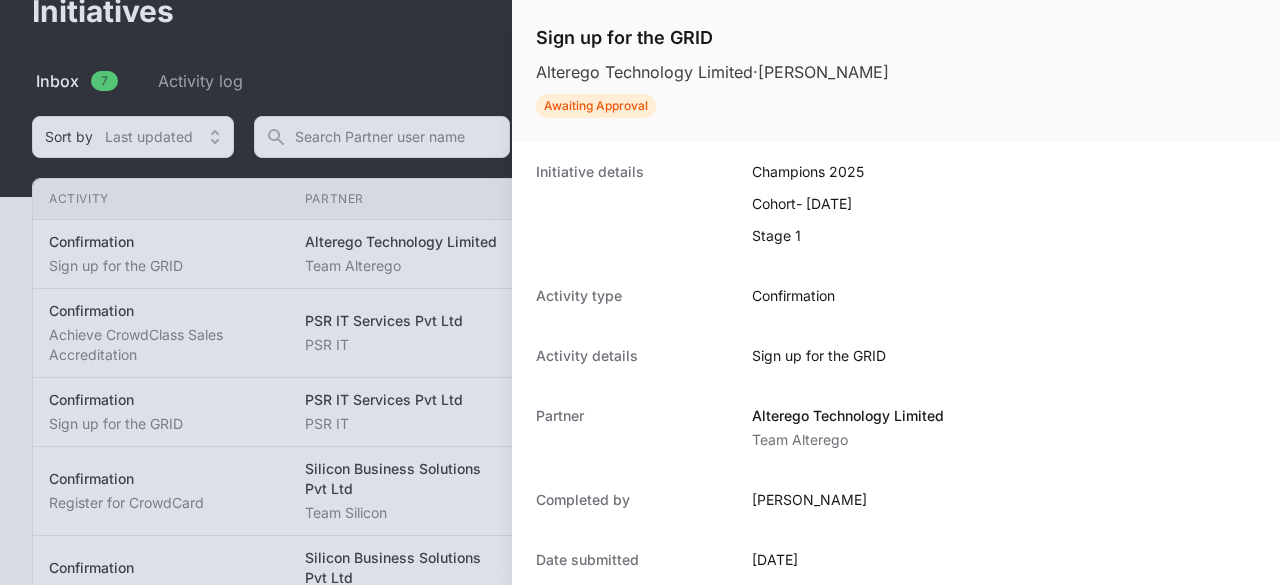 click at bounding box center [640, 292] 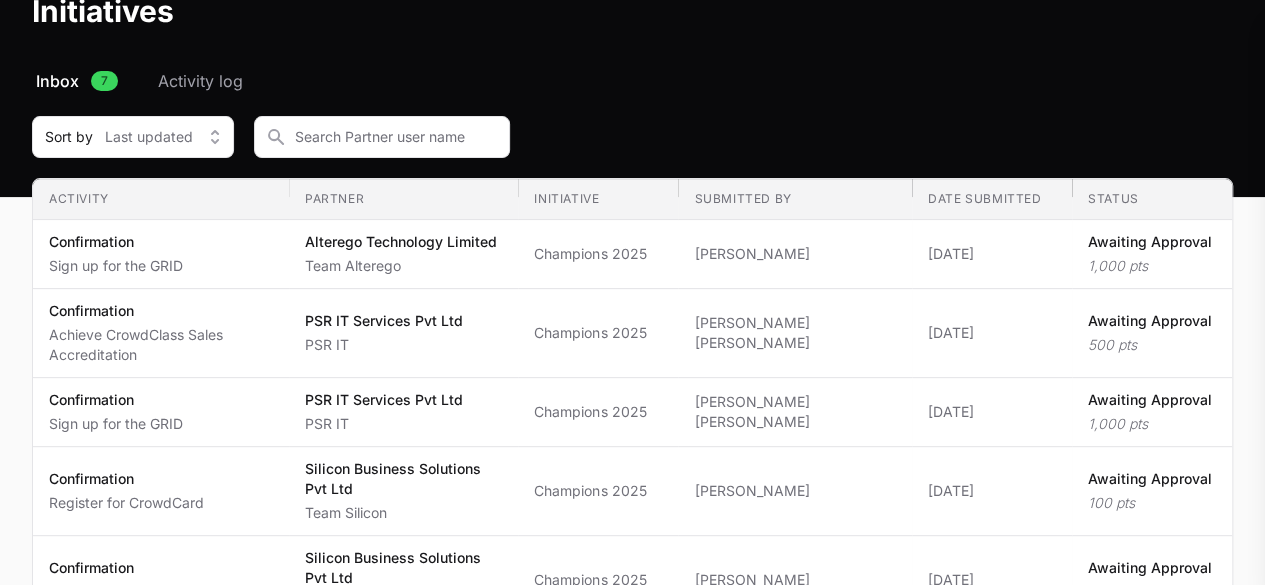 click at bounding box center [632, 292] 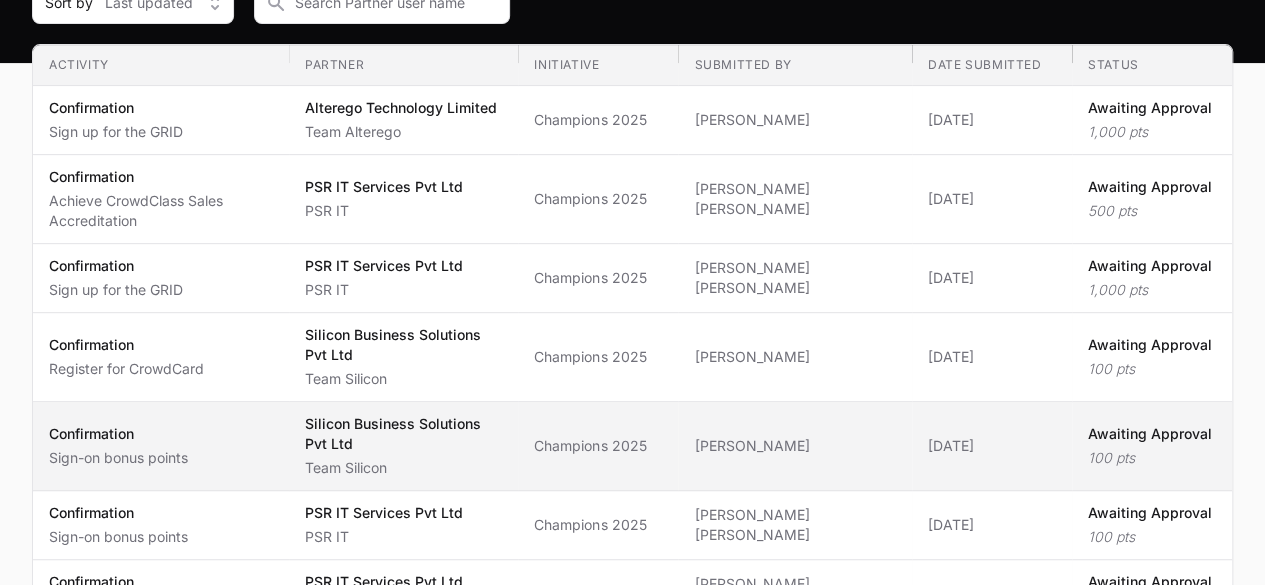 scroll, scrollTop: 0, scrollLeft: 0, axis: both 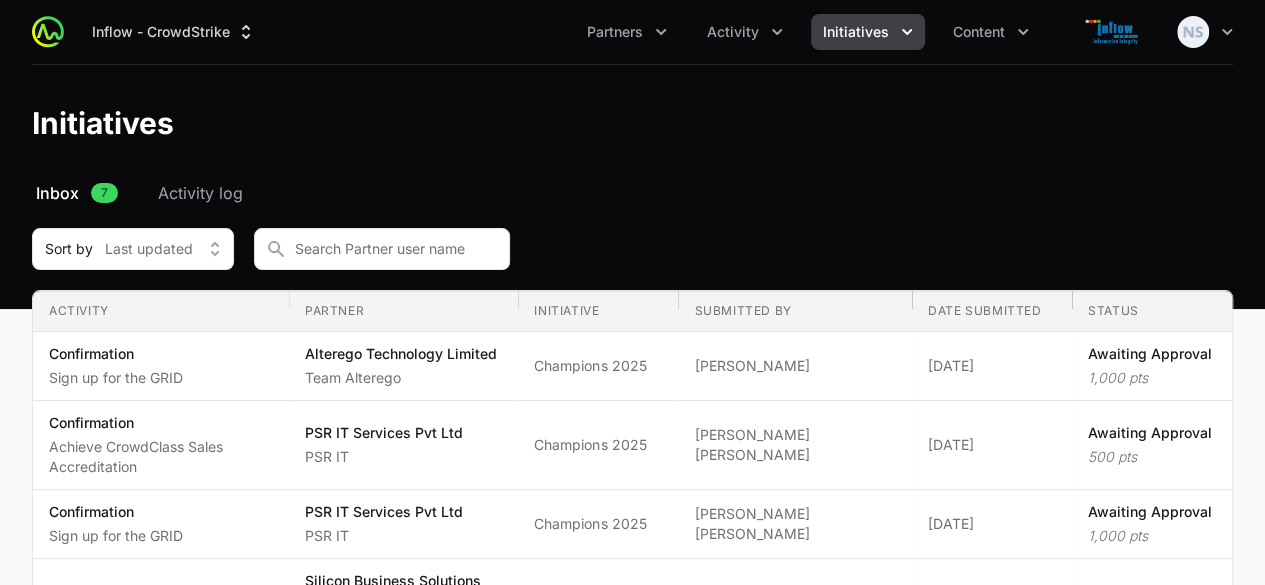 click on "Inbox" 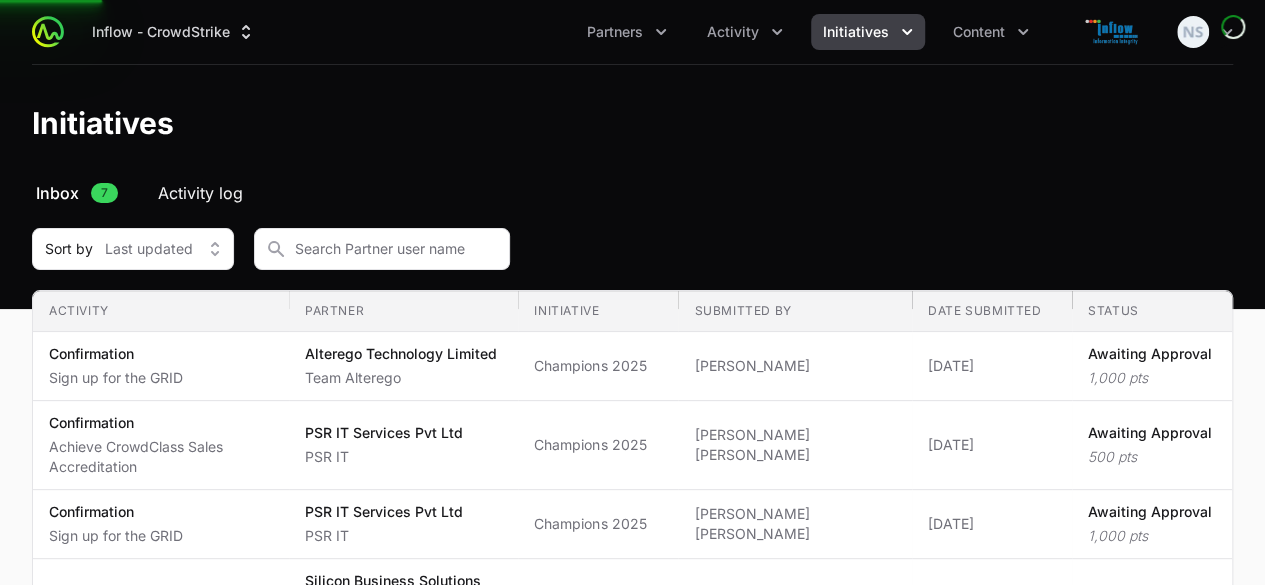 click on "Activity log" 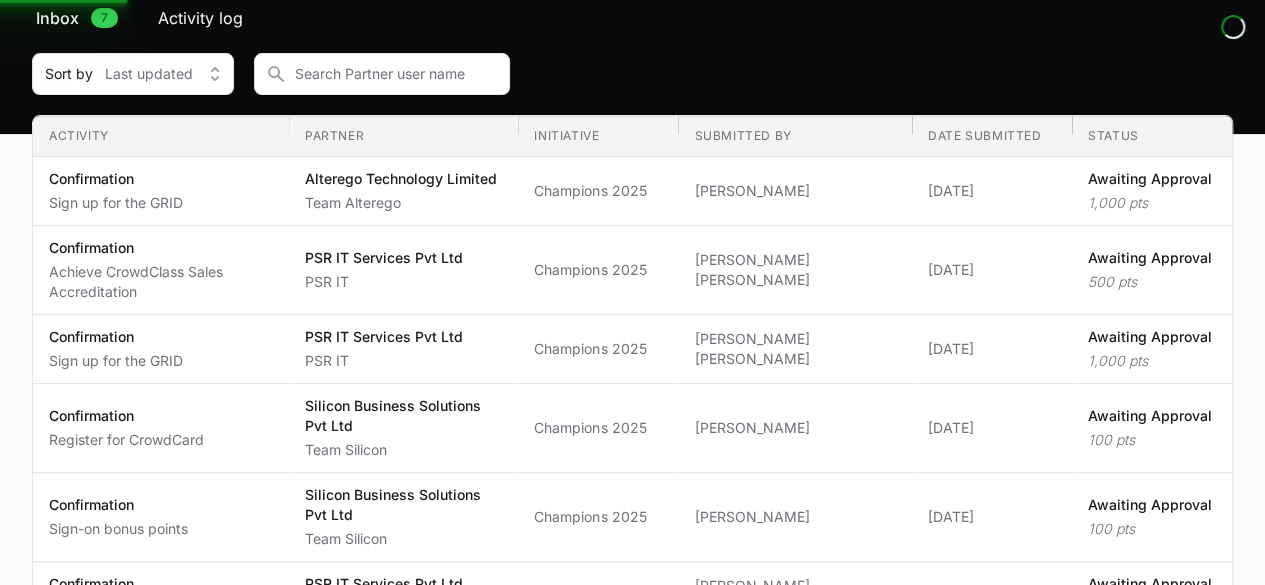 scroll, scrollTop: 0, scrollLeft: 0, axis: both 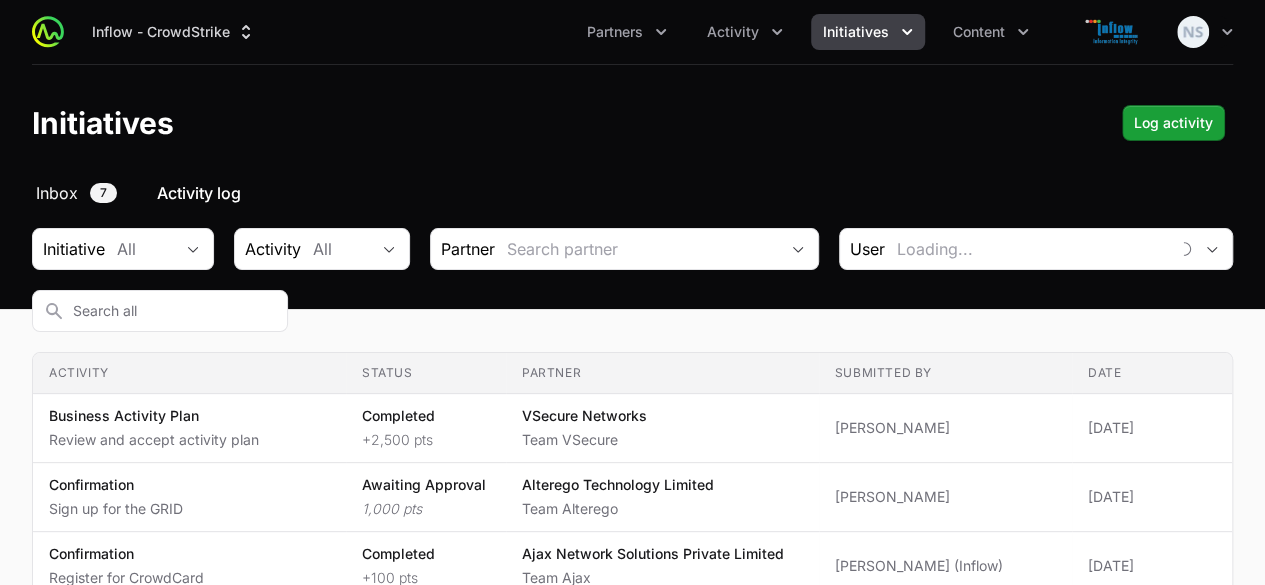 click on "Inbox" 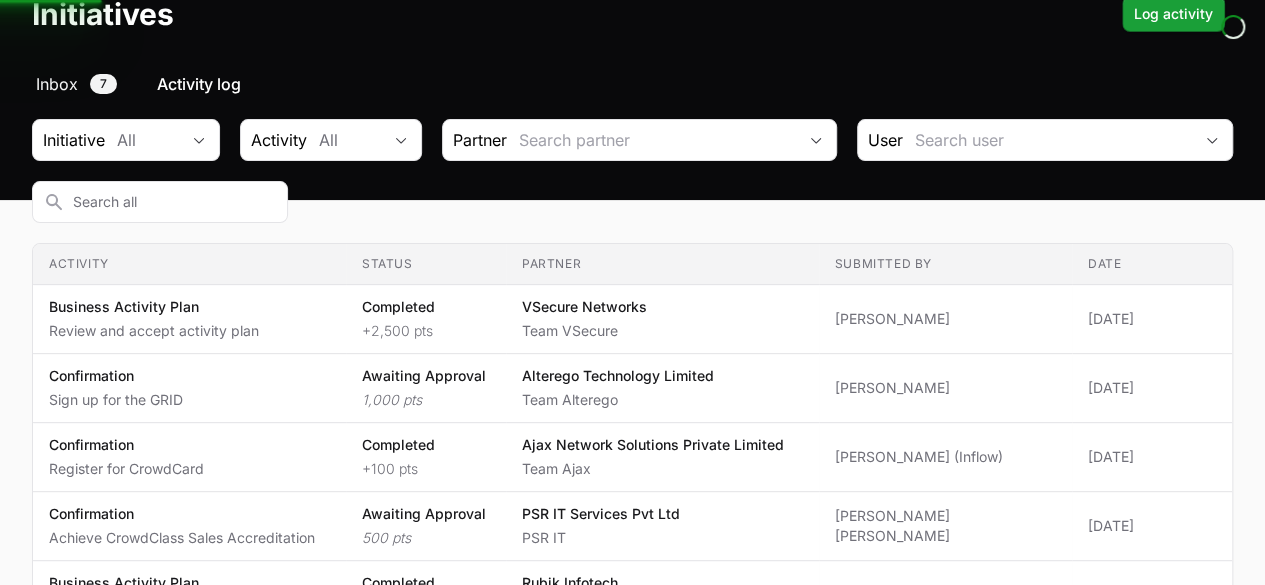 scroll, scrollTop: 110, scrollLeft: 0, axis: vertical 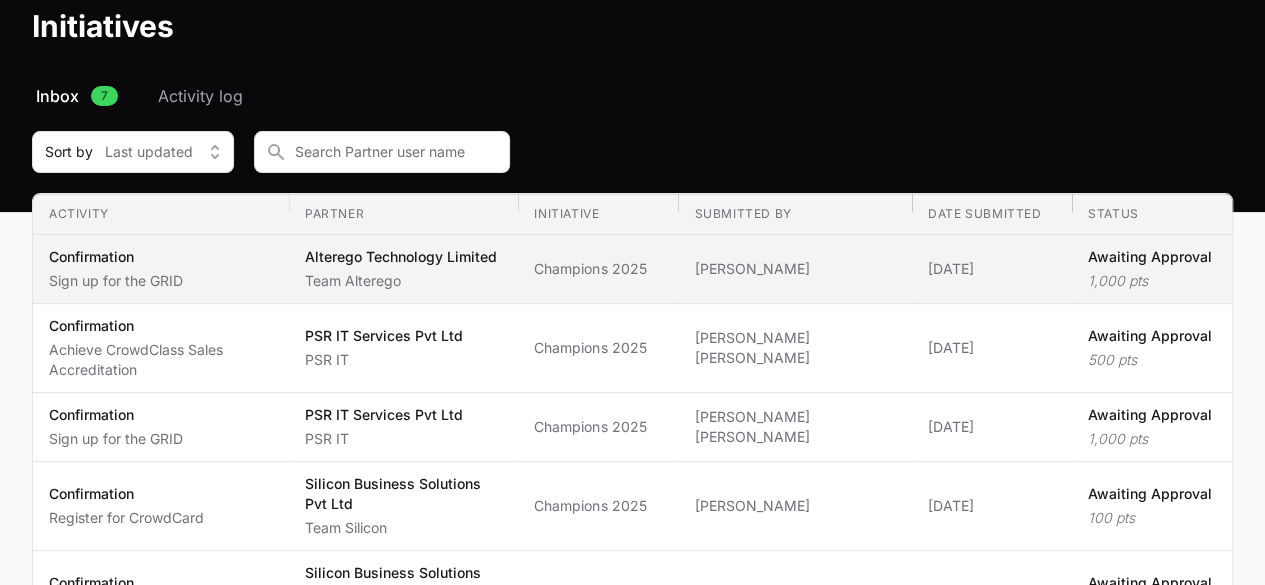 click on "Team Alterego" 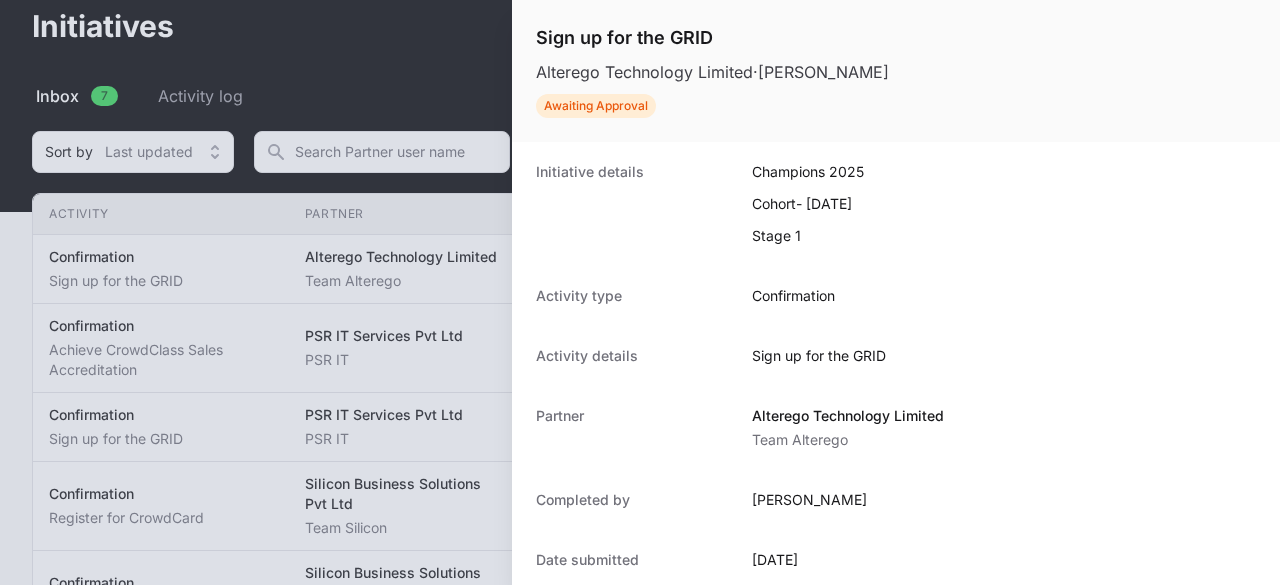click on "Sign up for the GRID Alterego Technology Limited  ·  Tanmay Modh Awaiting Approval" 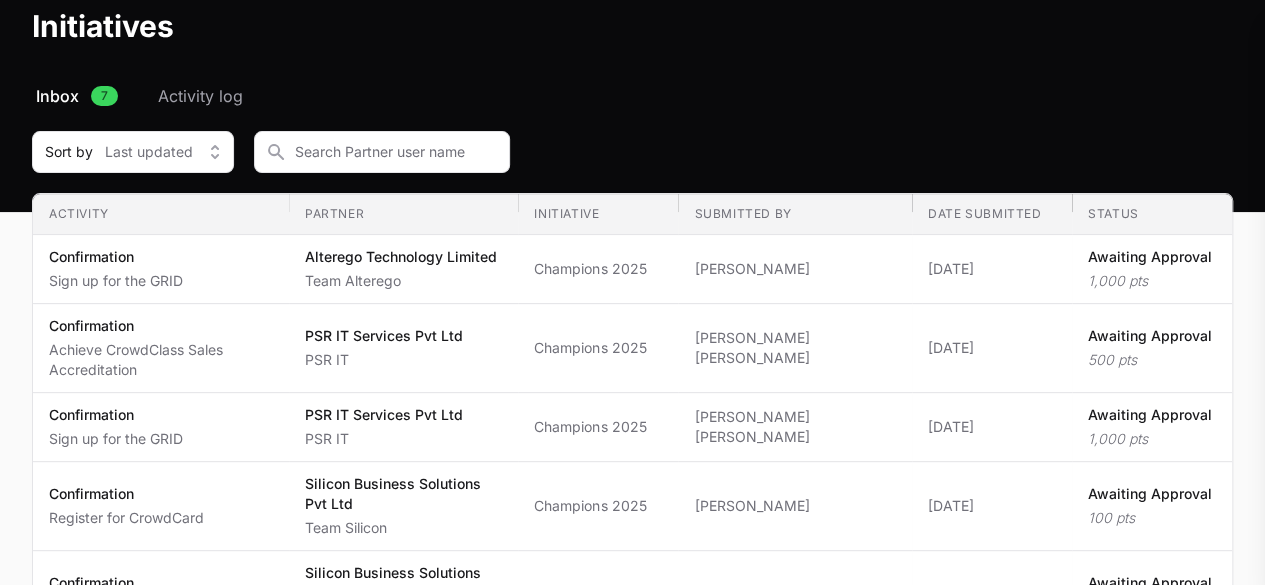 click at bounding box center [632, 292] 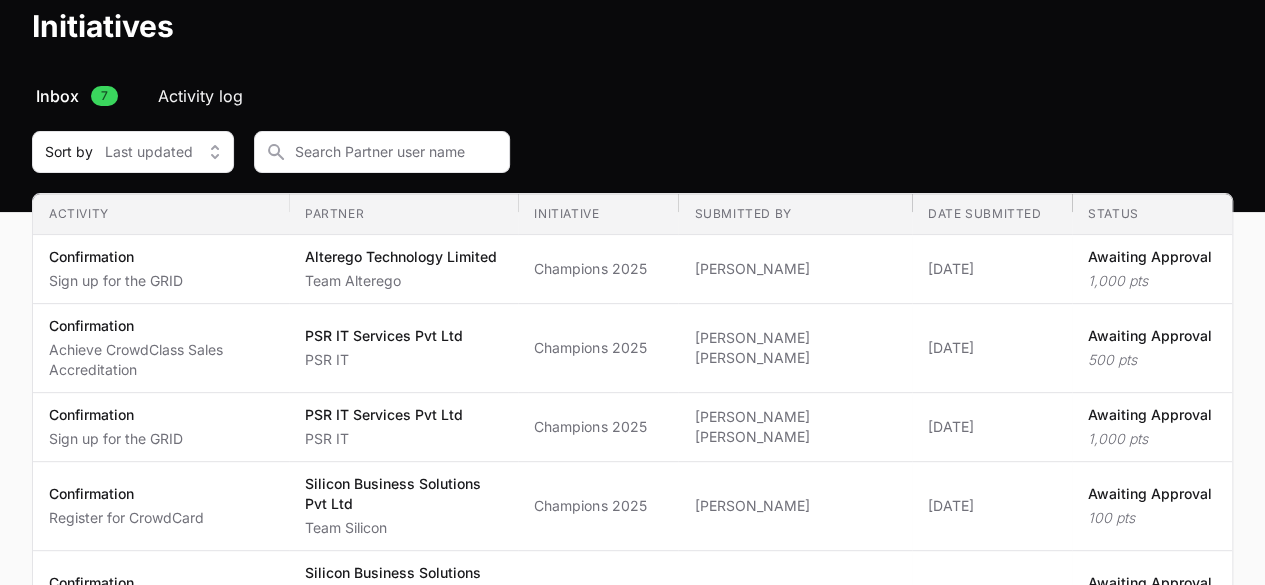 click on "Activity log" 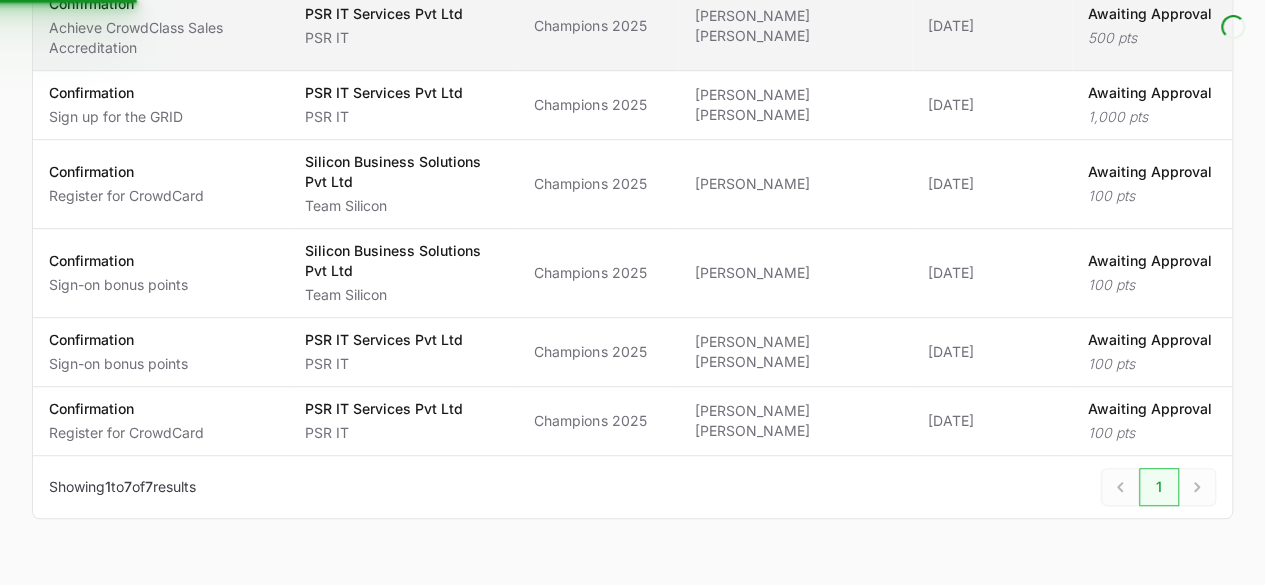scroll, scrollTop: 464, scrollLeft: 0, axis: vertical 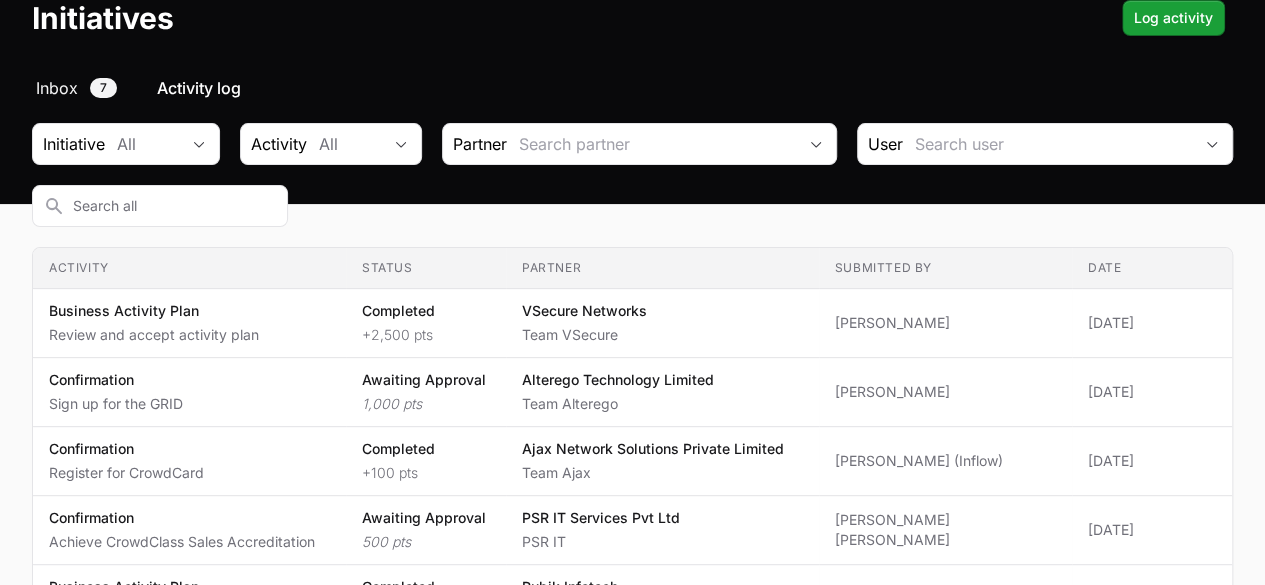 click on "7" 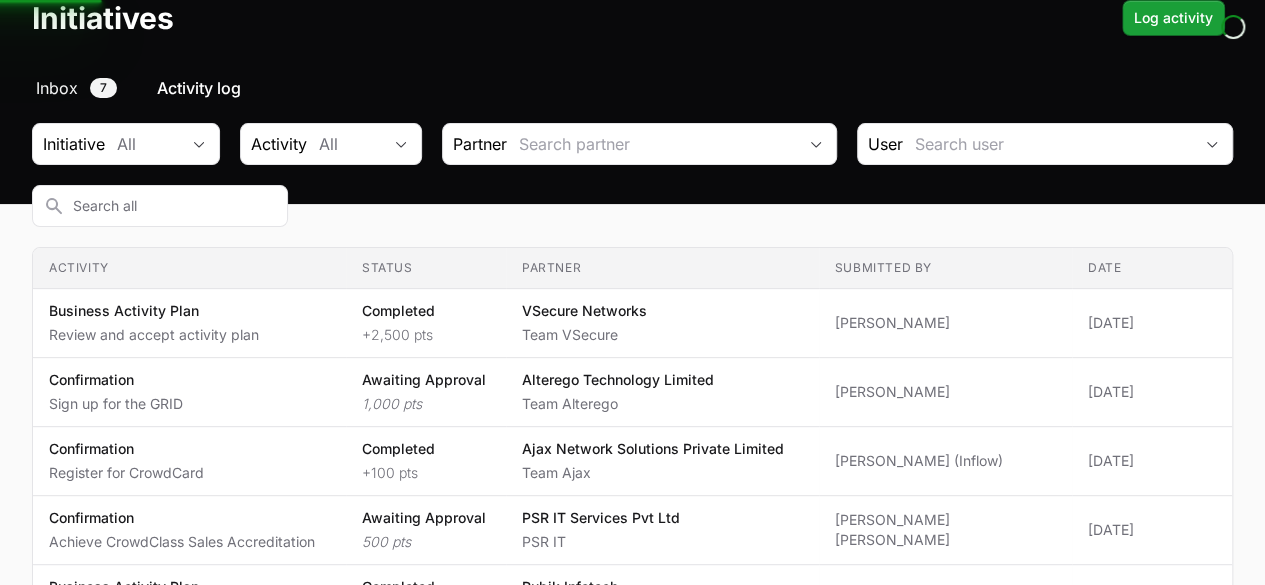 click on "Inbox 7" 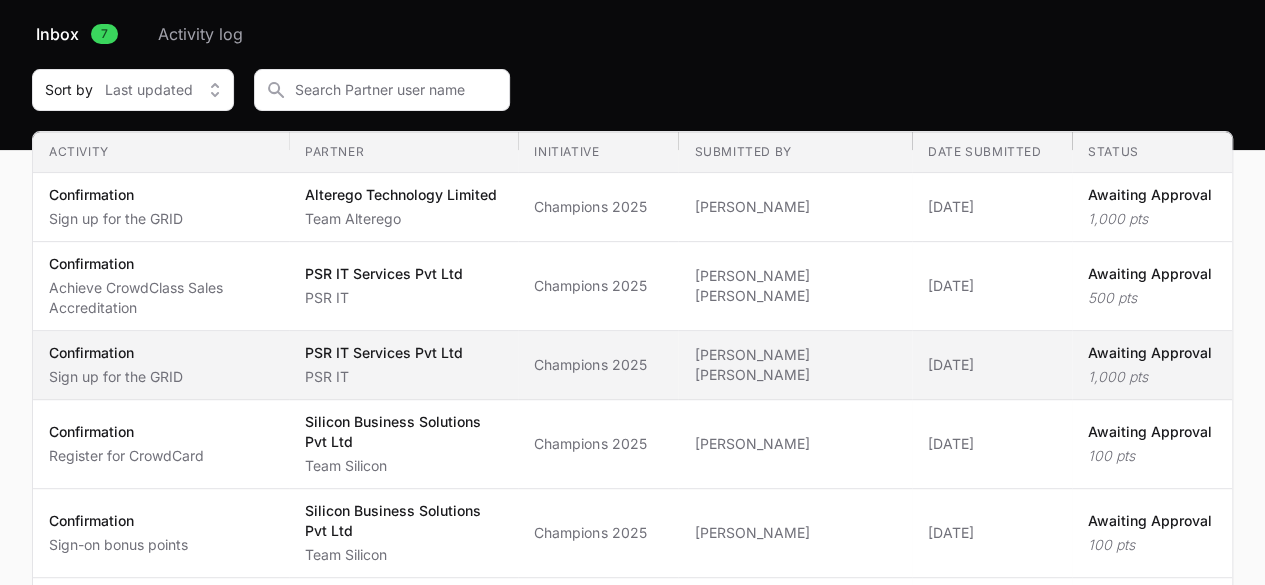 scroll, scrollTop: 120, scrollLeft: 0, axis: vertical 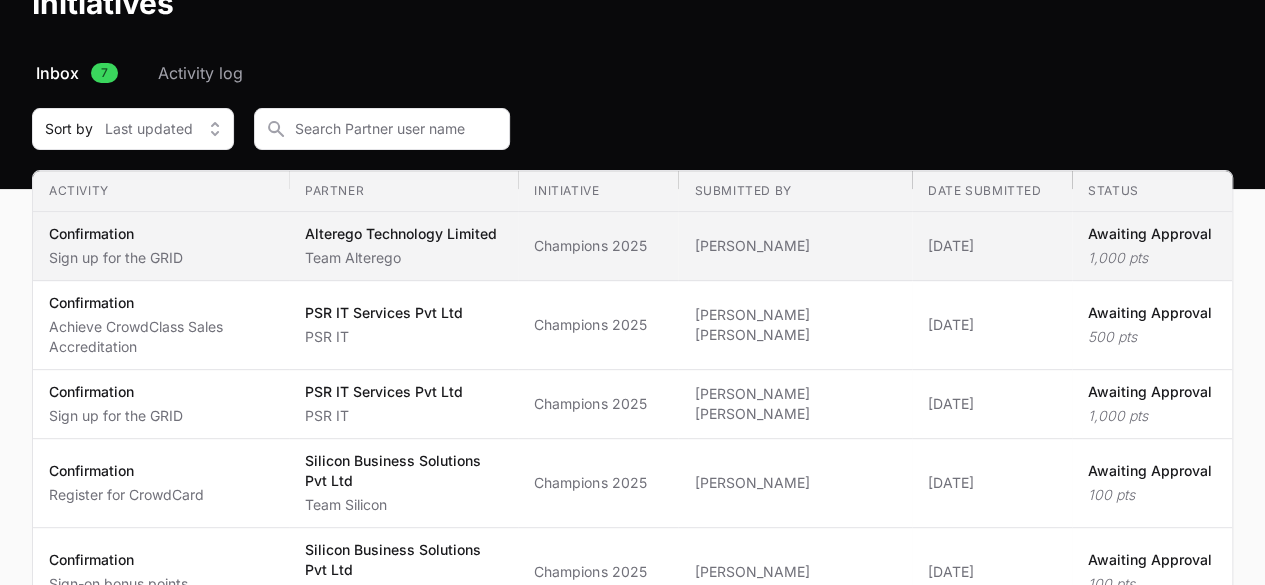 click on "Confirmation Sign up for the GRID" 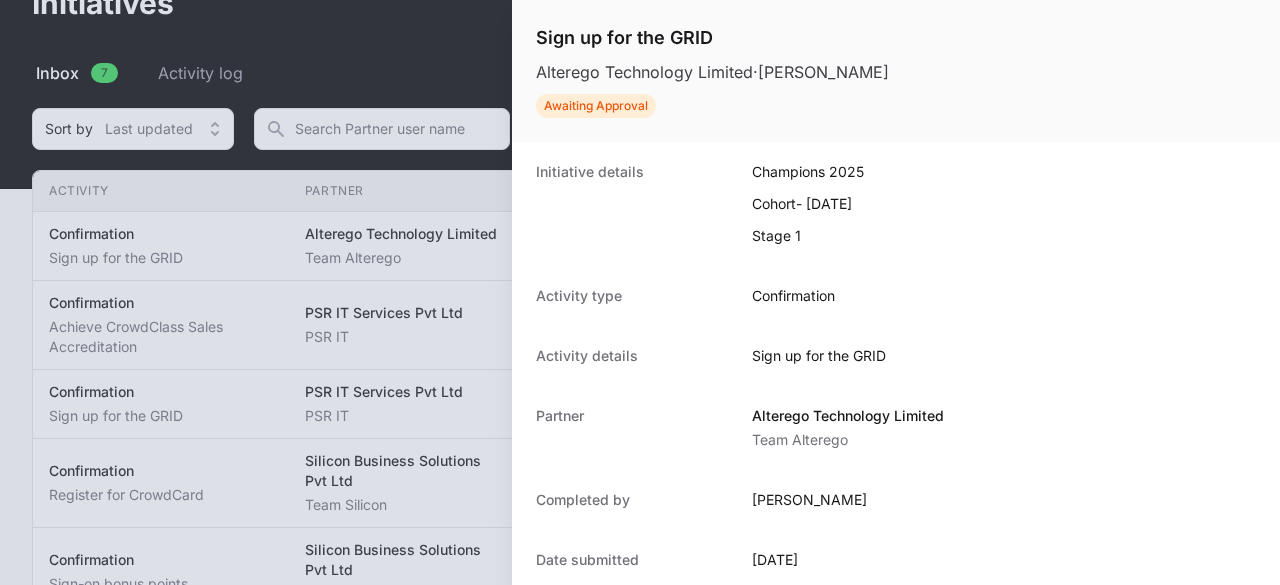 click at bounding box center [640, 292] 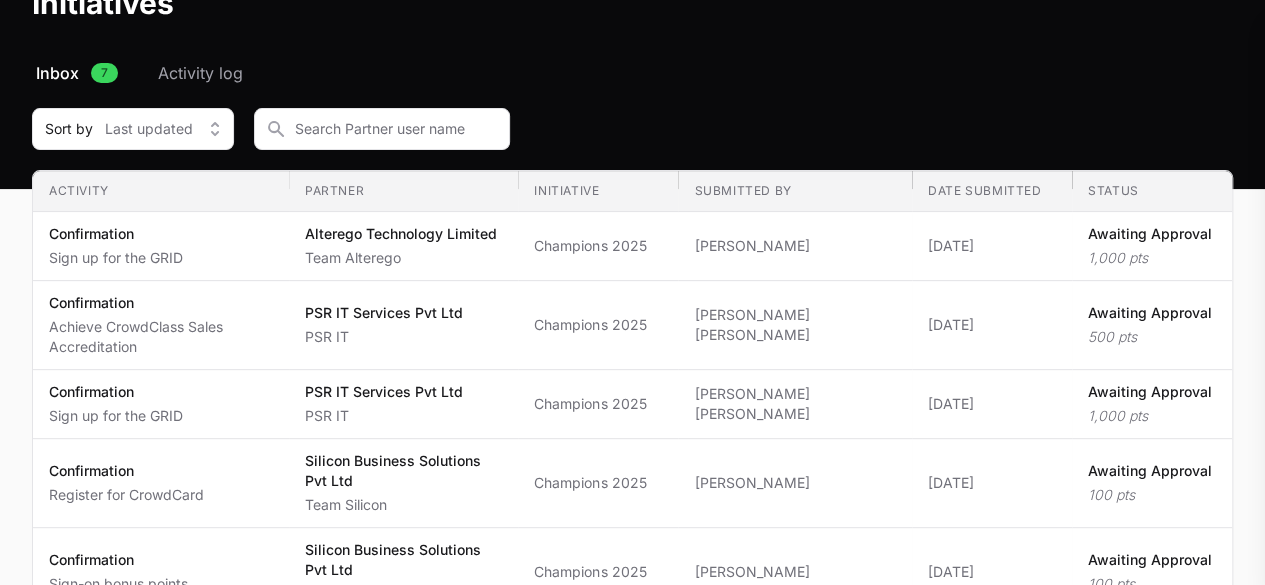 click at bounding box center (632, 292) 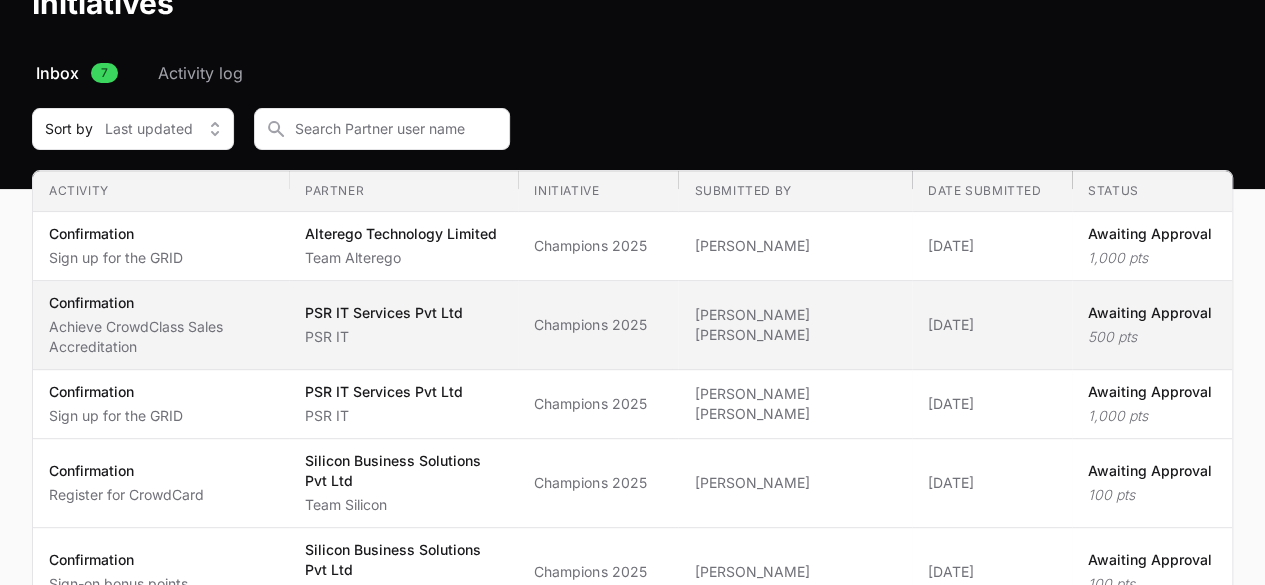 click on "Partner PSR IT Services Pvt Ltd PSR IT" 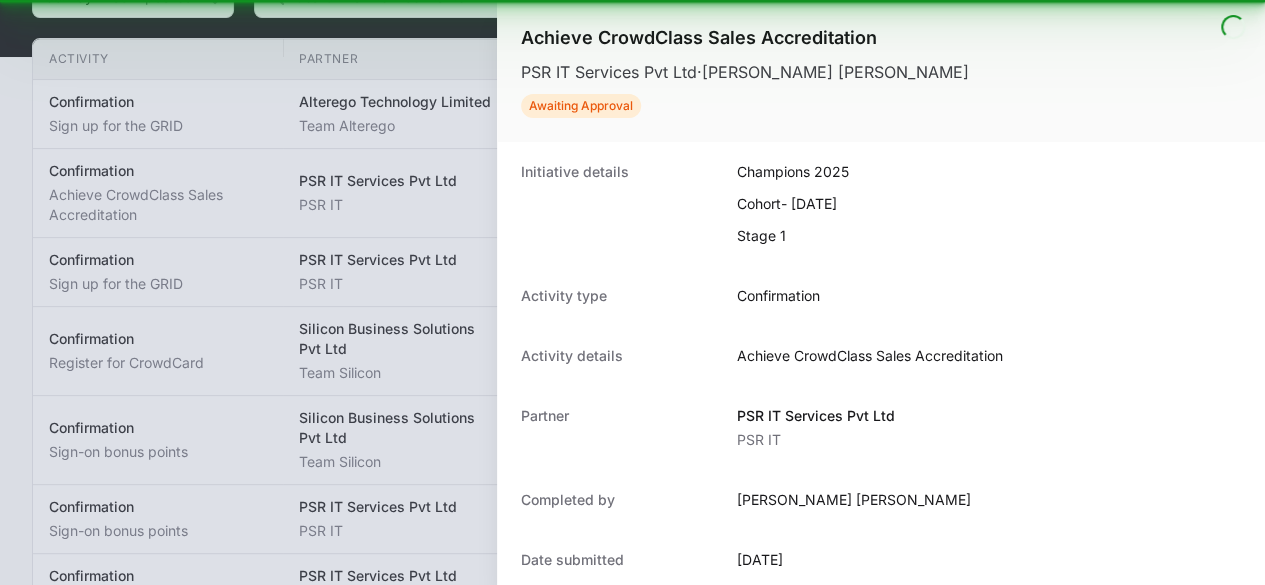 scroll, scrollTop: 259, scrollLeft: 0, axis: vertical 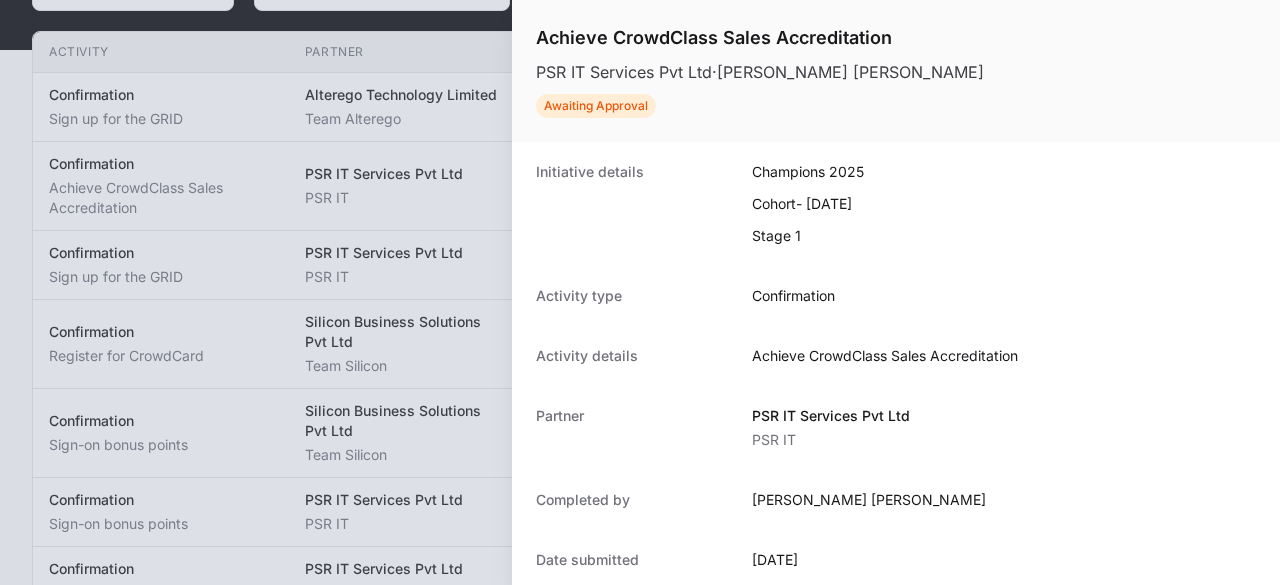 click at bounding box center (640, 292) 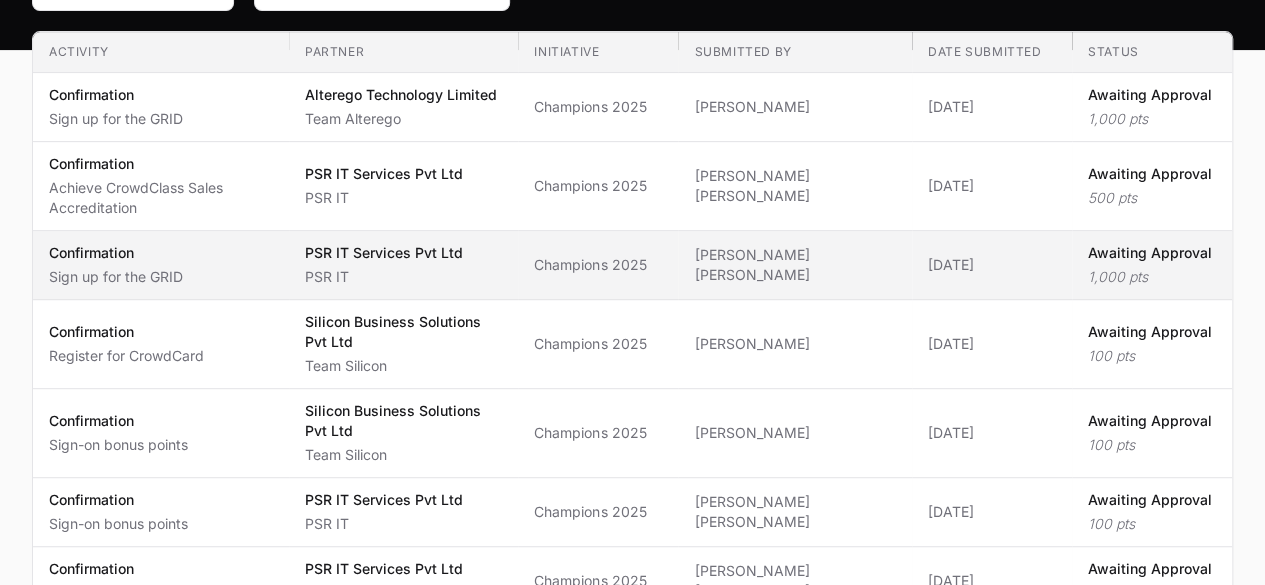 click on "PSR IT" 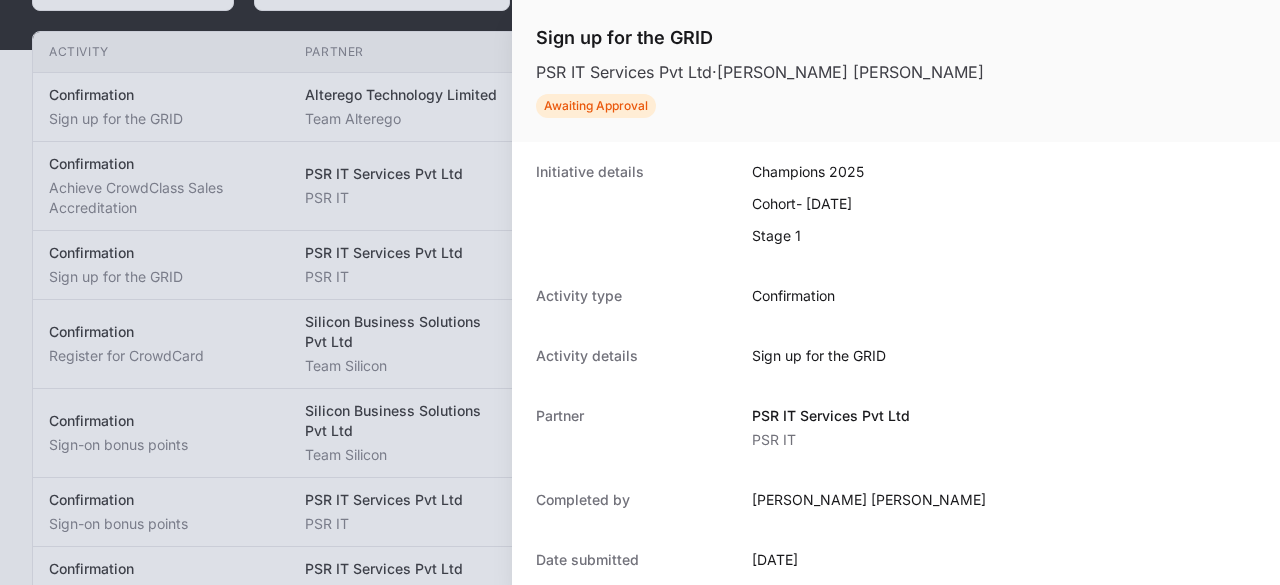 click at bounding box center (640, 292) 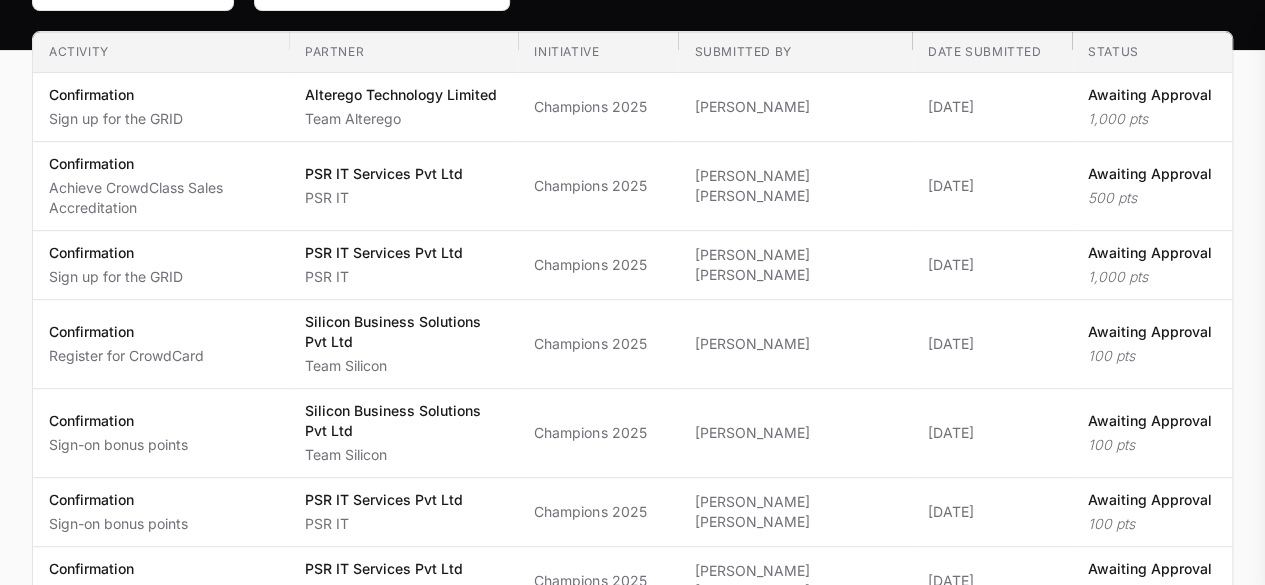 click at bounding box center [632, 292] 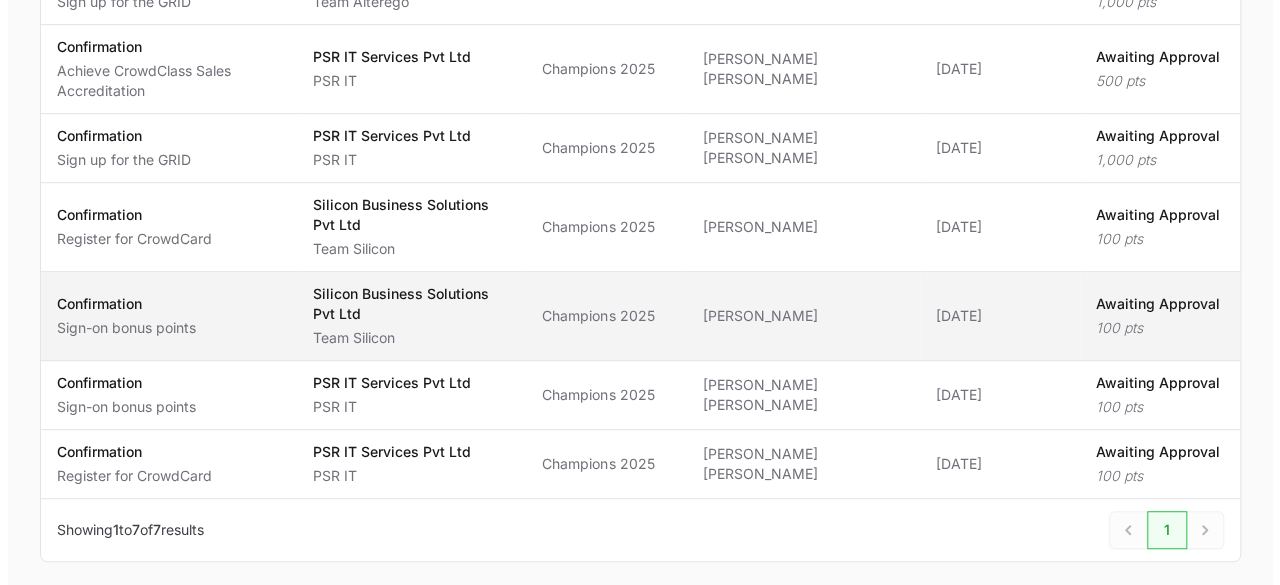 scroll, scrollTop: 377, scrollLeft: 0, axis: vertical 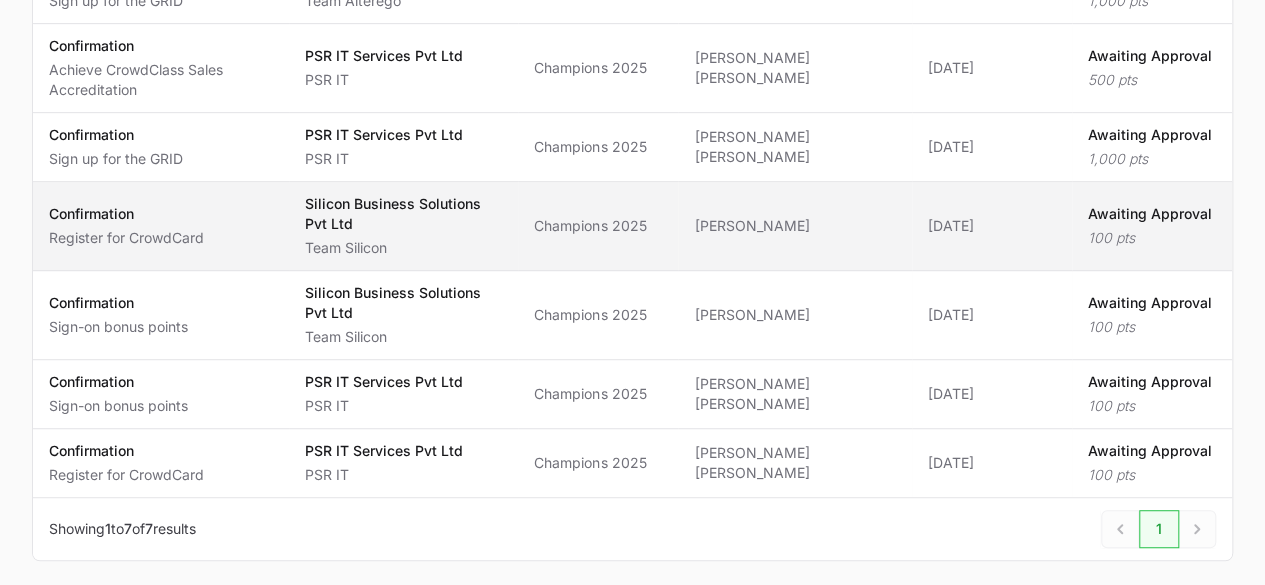 click on "Awaiting Approval" 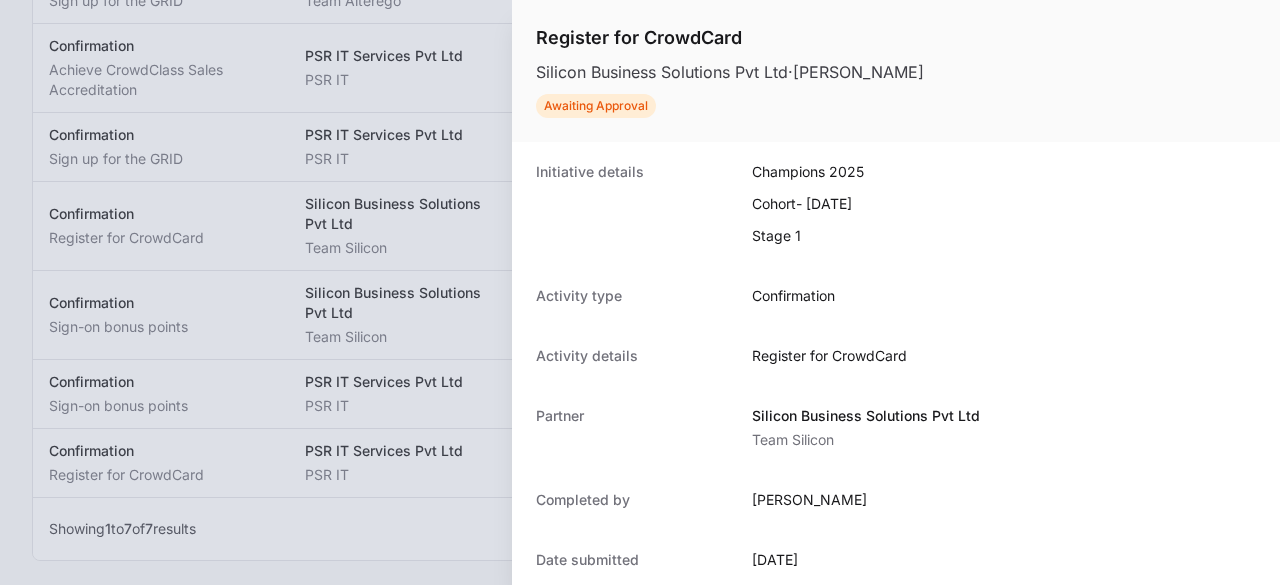 click on "Awaiting Approval" at bounding box center [730, 105] 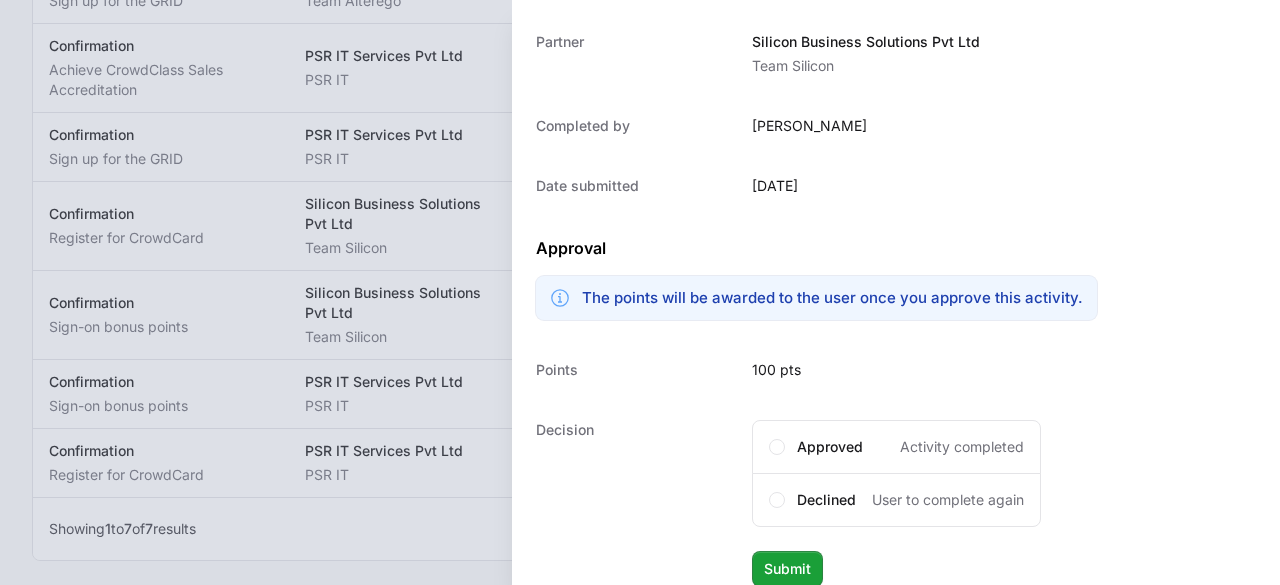scroll, scrollTop: 378, scrollLeft: 0, axis: vertical 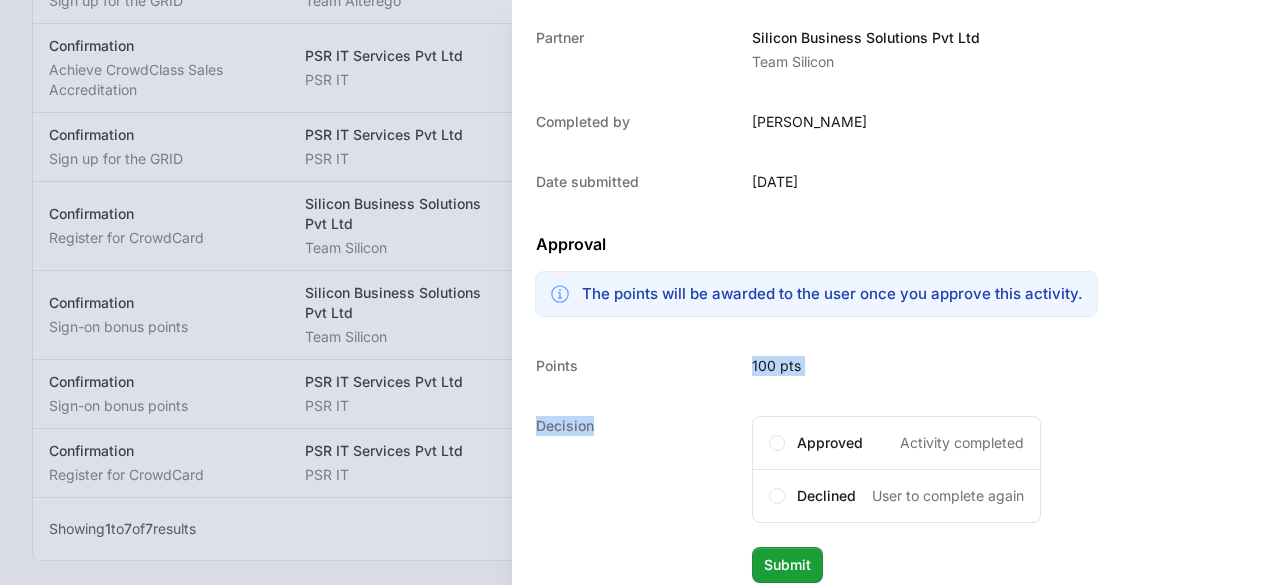 drag, startPoint x: 708, startPoint y: 449, endPoint x: 706, endPoint y: 341, distance: 108.01852 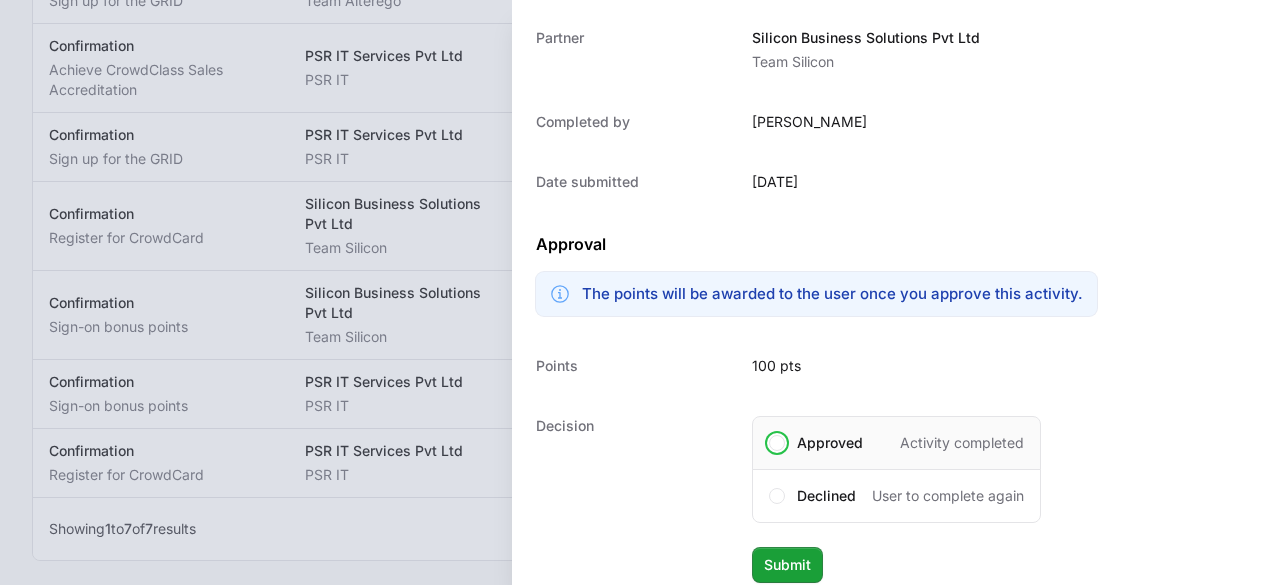 click on "Approved" at bounding box center [830, 443] 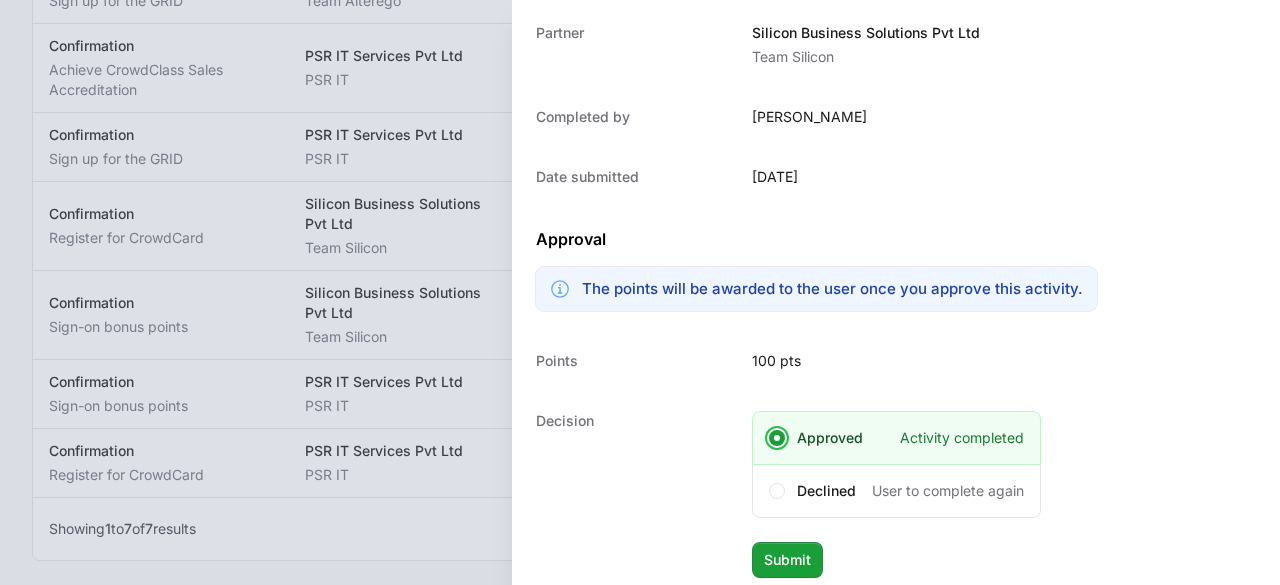 scroll, scrollTop: 393, scrollLeft: 0, axis: vertical 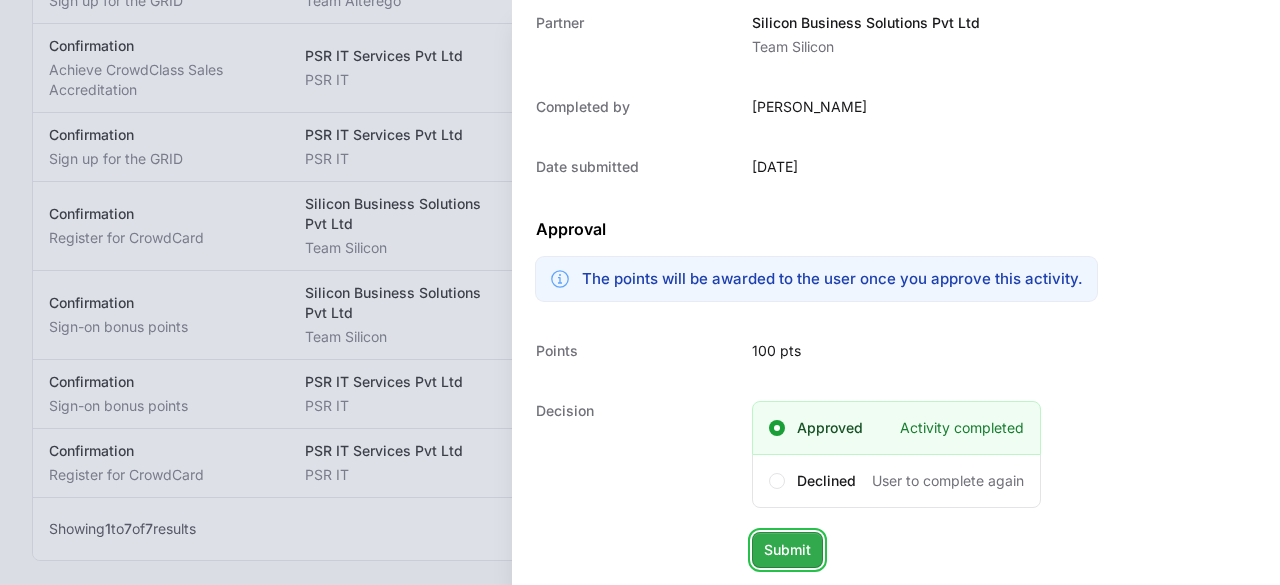 click on "Submit" at bounding box center [787, 550] 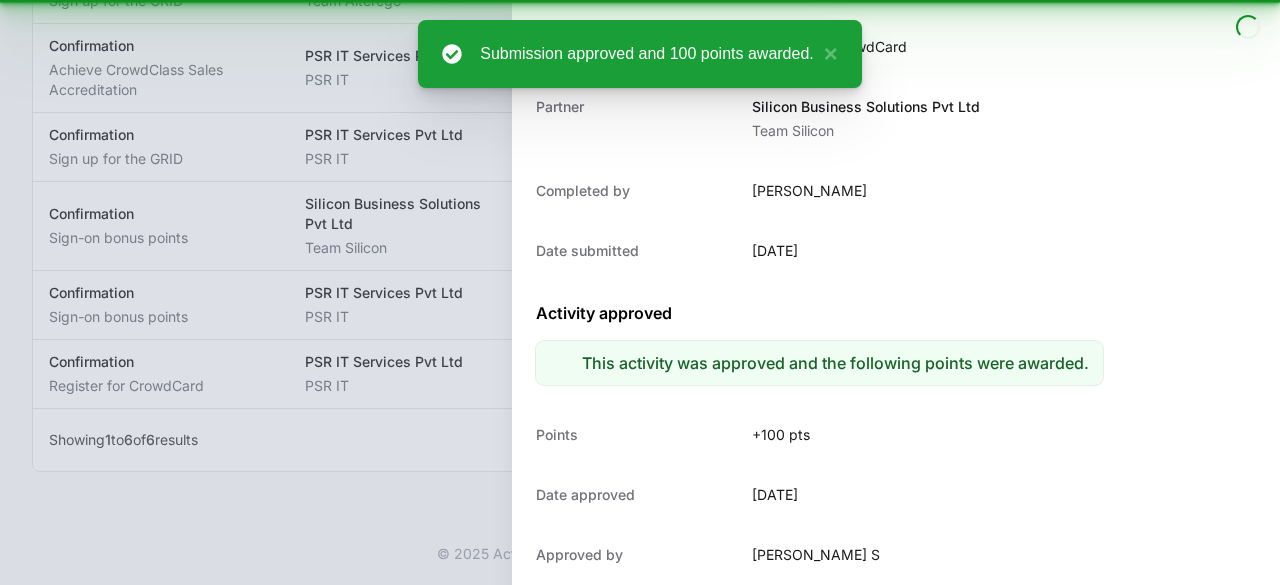 scroll, scrollTop: 375, scrollLeft: 0, axis: vertical 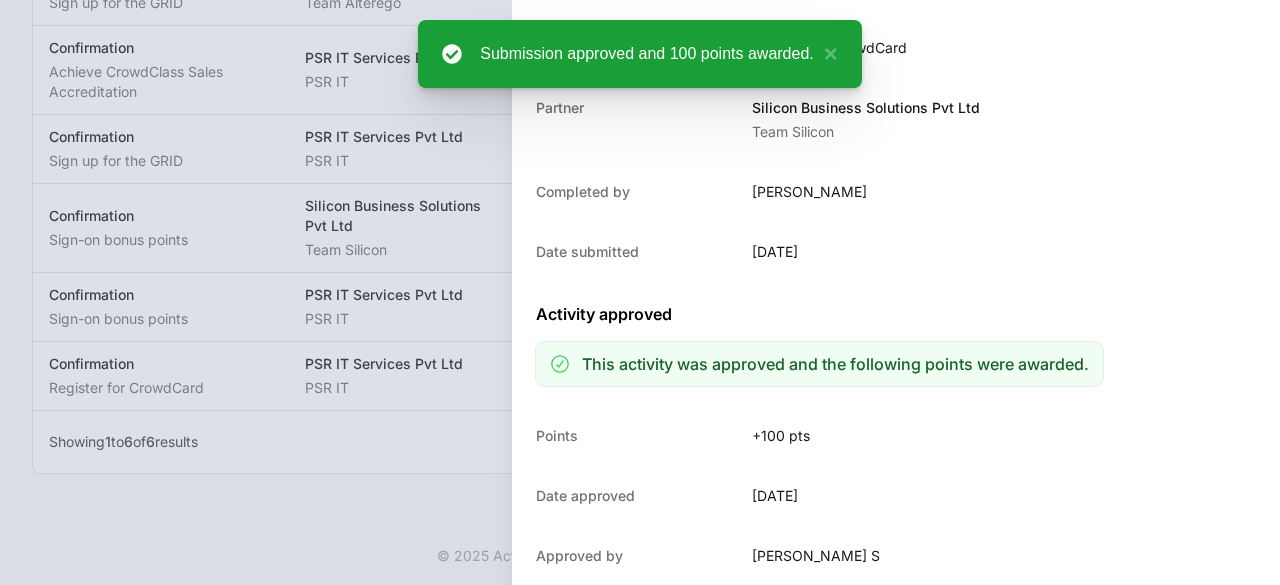 click at bounding box center (640, 292) 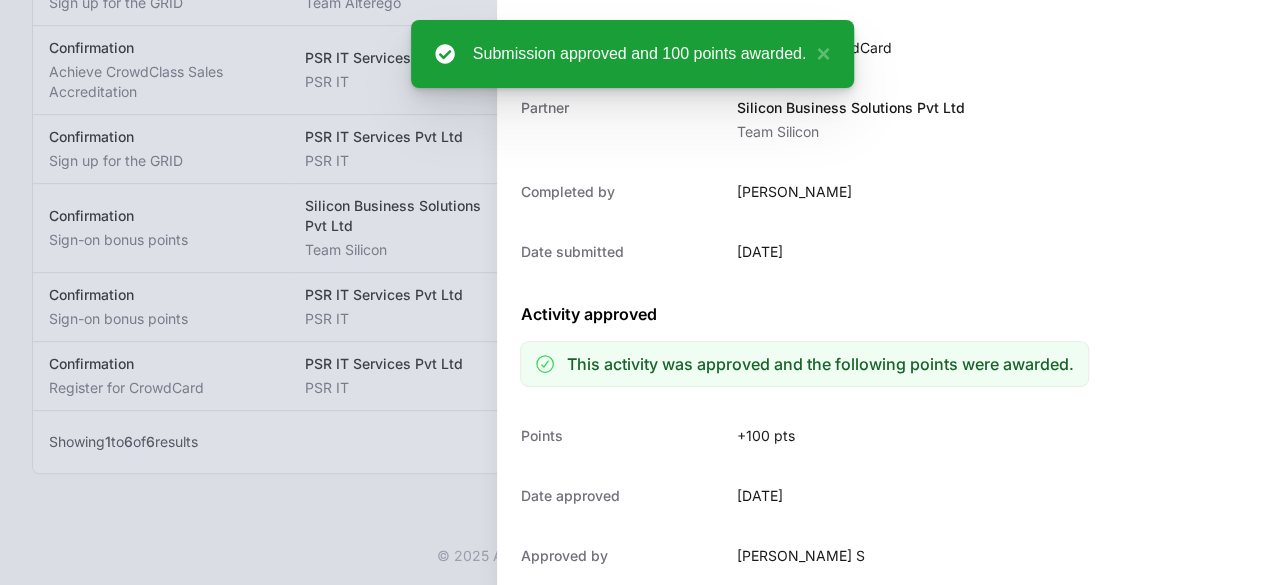 scroll, scrollTop: 0, scrollLeft: 0, axis: both 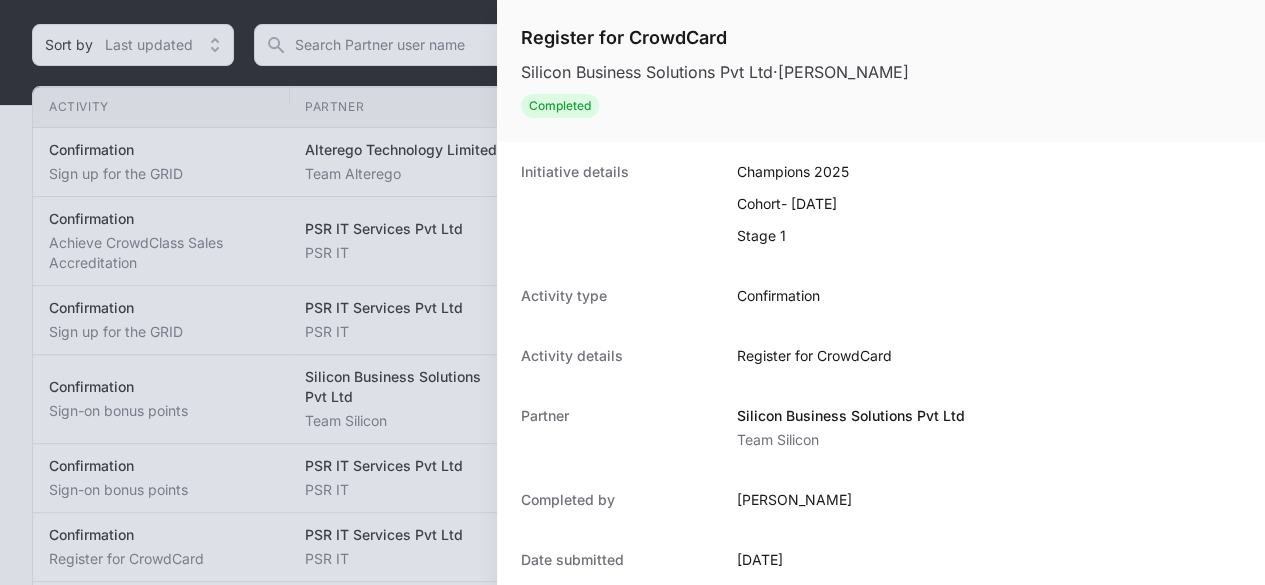 click at bounding box center [632, 292] 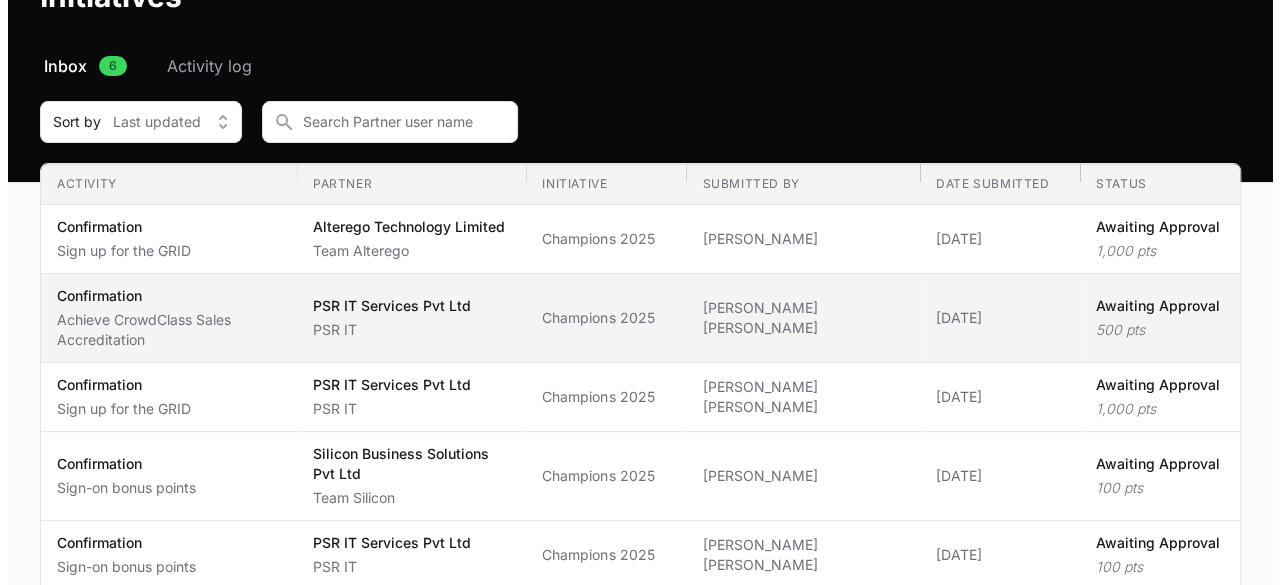 scroll, scrollTop: 128, scrollLeft: 0, axis: vertical 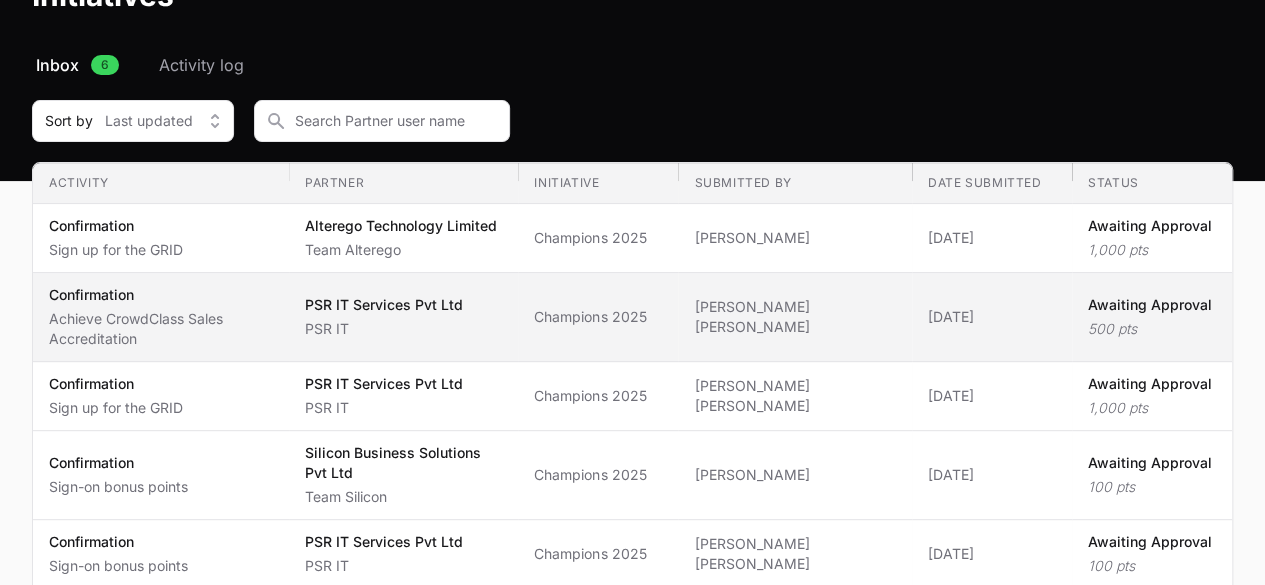 click on "Activity Confirmation Achieve CrowdClass Sales Accreditation" 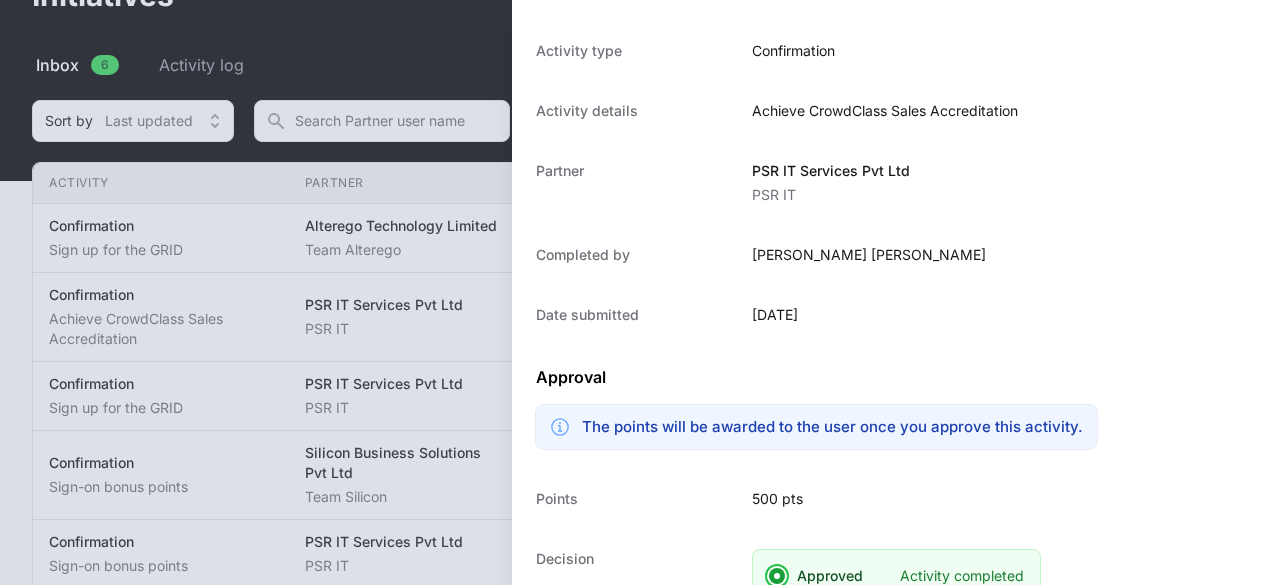 scroll, scrollTop: 393, scrollLeft: 0, axis: vertical 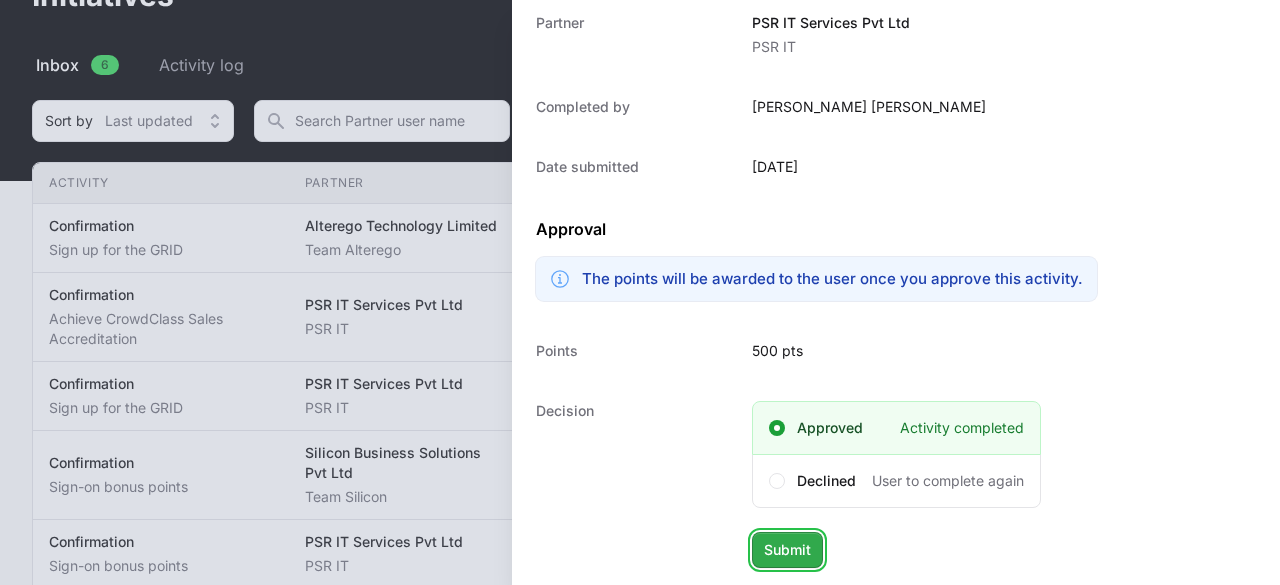 click on "Submit" at bounding box center [787, 550] 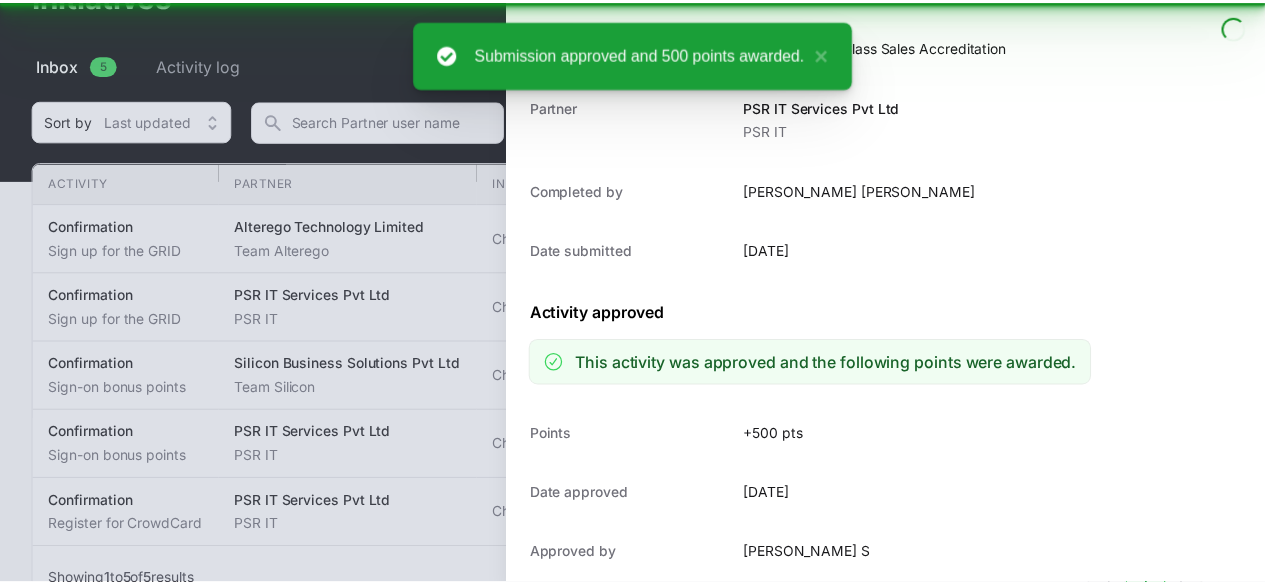 scroll, scrollTop: 308, scrollLeft: 0, axis: vertical 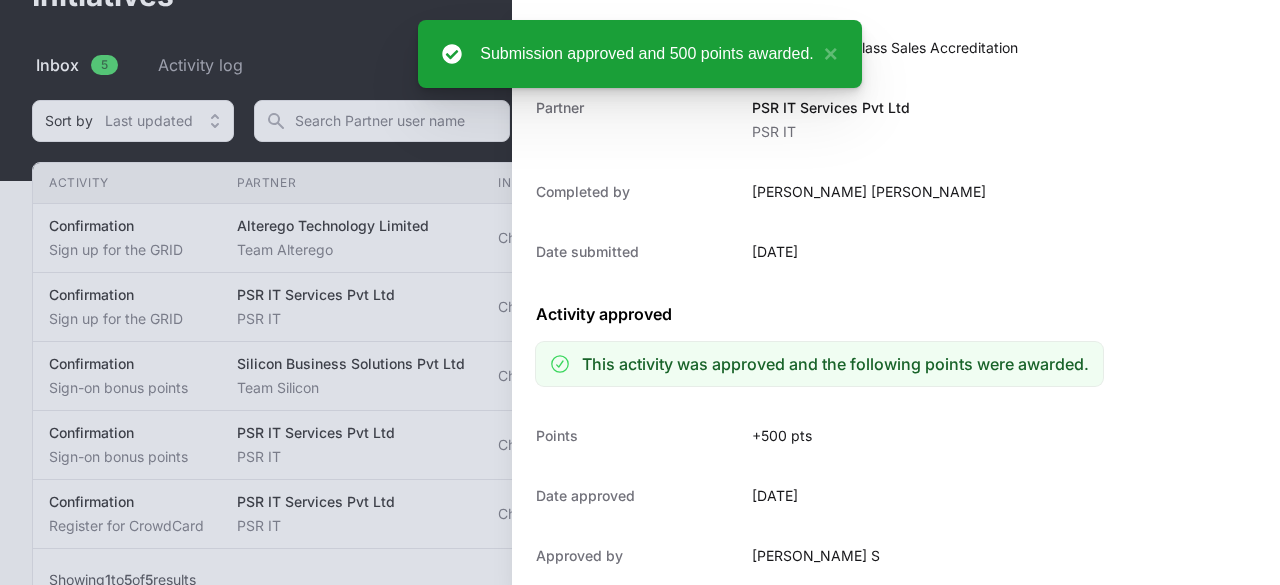 click at bounding box center [640, 292] 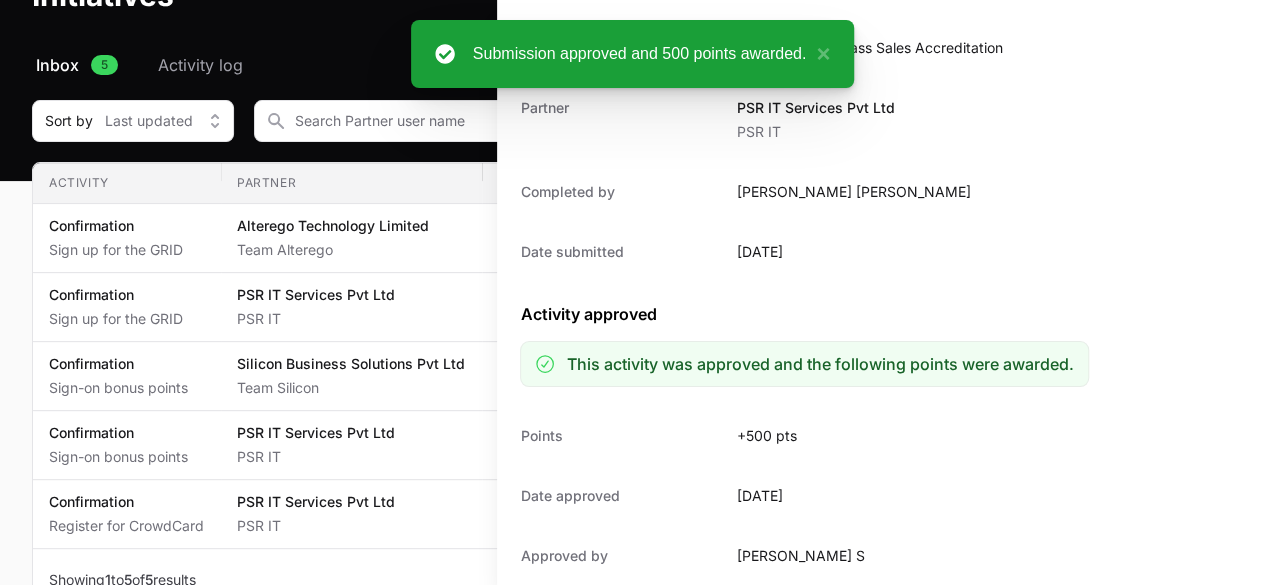 scroll, scrollTop: 266, scrollLeft: 0, axis: vertical 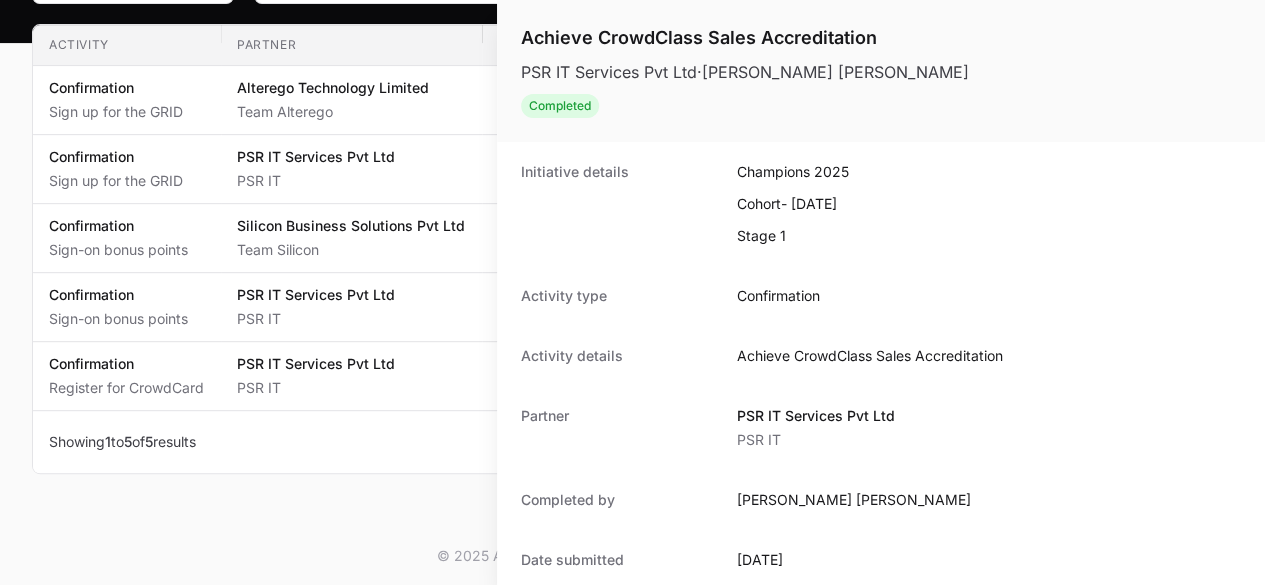 click on "Achieve CrowdClass Sales Accreditation PSR IT Services Pvt Ltd  ·  Rupesh Kumar Mamidipaka Completed Initiative details Champions 2025 Cohort   - 19 Mar 2025 Stage 1  Activity type  Confirmation  Activity details  Achieve CrowdClass Sales Accreditation  Partner  PSR IT Services Pvt Ltd PSR IT  Completed by  Rupesh Kumar Mamidipaka  Date submitted 25 Jun 2025 Activity approved This activity was approved and the following points were awarded. Points +500 pts  Date approved 01 Jul 2025 Approved by Nagaraju S" at bounding box center (632, 292) 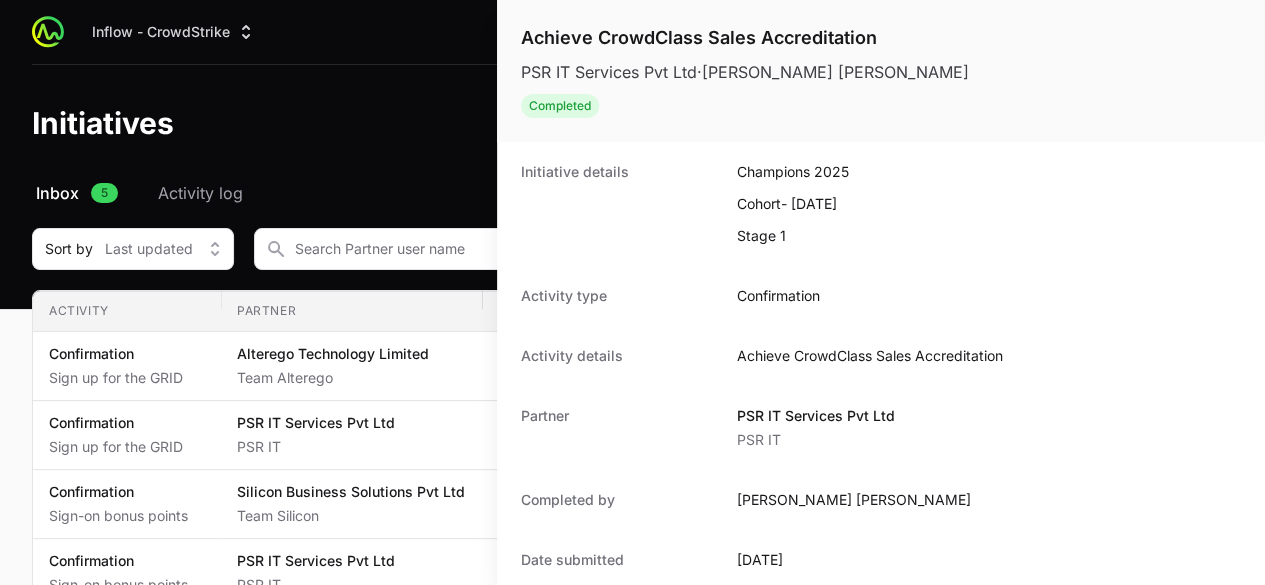 click on "Achieve CrowdClass Sales Accreditation PSR IT Services Pvt Ltd  ·  Rupesh Kumar Mamidipaka Completed Initiative details Champions 2025 Cohort   - 19 Mar 2025 Stage 1  Activity type  Confirmation  Activity details  Achieve CrowdClass Sales Accreditation  Partner  PSR IT Services Pvt Ltd PSR IT  Completed by  Rupesh Kumar Mamidipaka  Date submitted 25 Jun 2025 Activity approved This activity was approved and the following points were awarded. Points +500 pts  Date approved 01 Jul 2025 Approved by Nagaraju S" at bounding box center (632, 292) 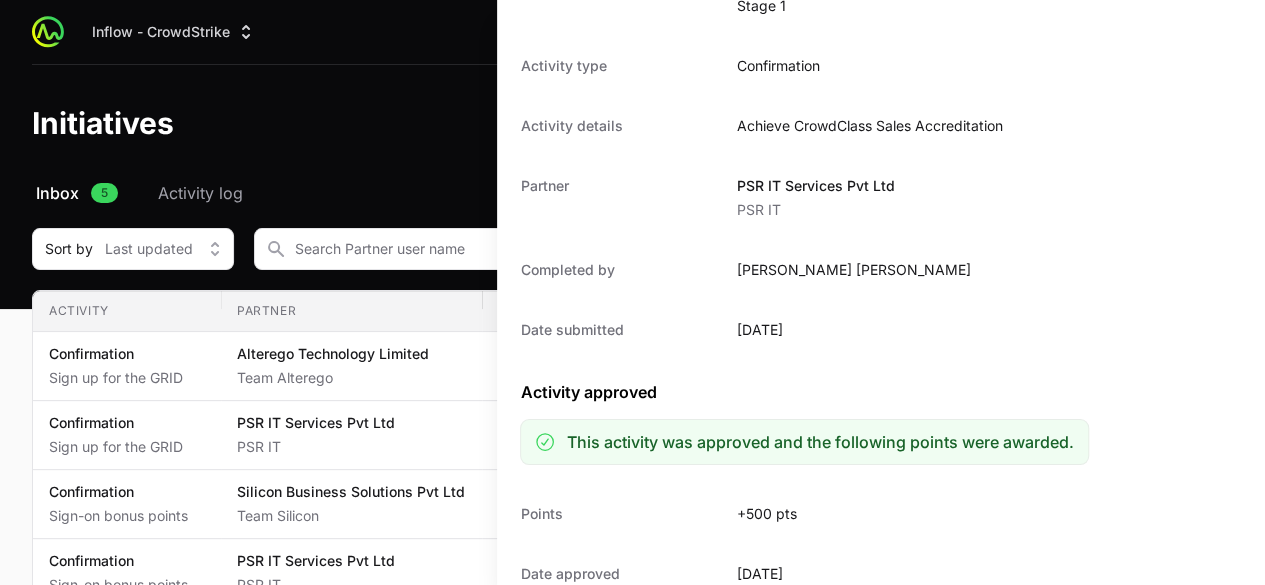 scroll, scrollTop: 308, scrollLeft: 0, axis: vertical 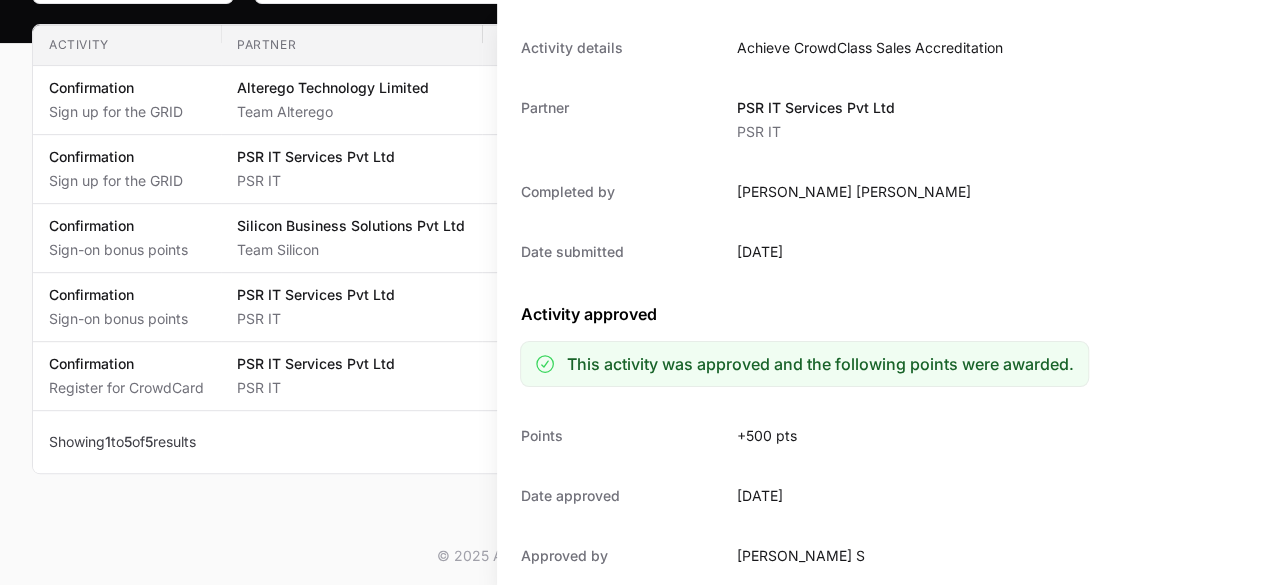 click on "Achieve CrowdClass Sales Accreditation PSR IT Services Pvt Ltd  ·  Rupesh Kumar Mamidipaka Completed Initiative details Champions 2025 Cohort   - 19 Mar 2025 Stage 1  Activity type  Confirmation  Activity details  Achieve CrowdClass Sales Accreditation  Partner  PSR IT Services Pvt Ltd PSR IT  Completed by  Rupesh Kumar Mamidipaka  Date submitted 25 Jun 2025 Activity approved This activity was approved and the following points were awarded. Points +500 pts  Date approved 01 Jul 2025 Approved by Nagaraju S" at bounding box center [632, 292] 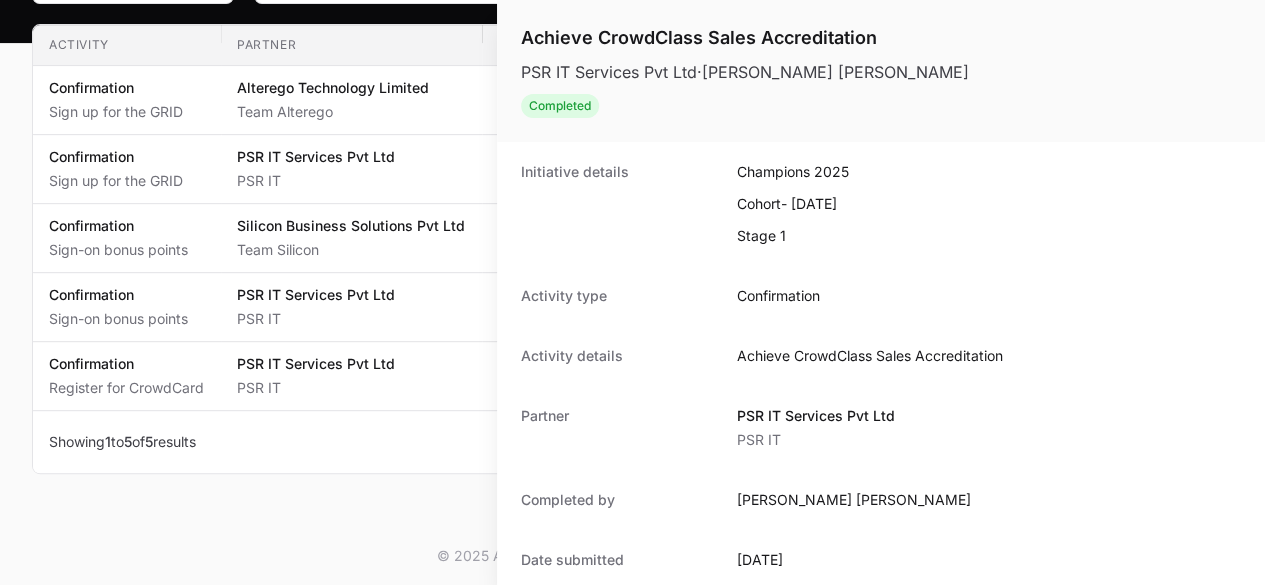 click on "Achieve CrowdClass Sales Accreditation PSR IT Services Pvt Ltd  ·  Rupesh Kumar Mamidipaka Completed Initiative details Champions 2025 Cohort   - 19 Mar 2025 Stage 1  Activity type  Confirmation  Activity details  Achieve CrowdClass Sales Accreditation  Partner  PSR IT Services Pvt Ltd PSR IT  Completed by  Rupesh Kumar Mamidipaka  Date submitted 25 Jun 2025 Activity approved This activity was approved and the following points were awarded. Points +500 pts  Date approved 01 Jul 2025 Approved by Nagaraju S" at bounding box center (632, 292) 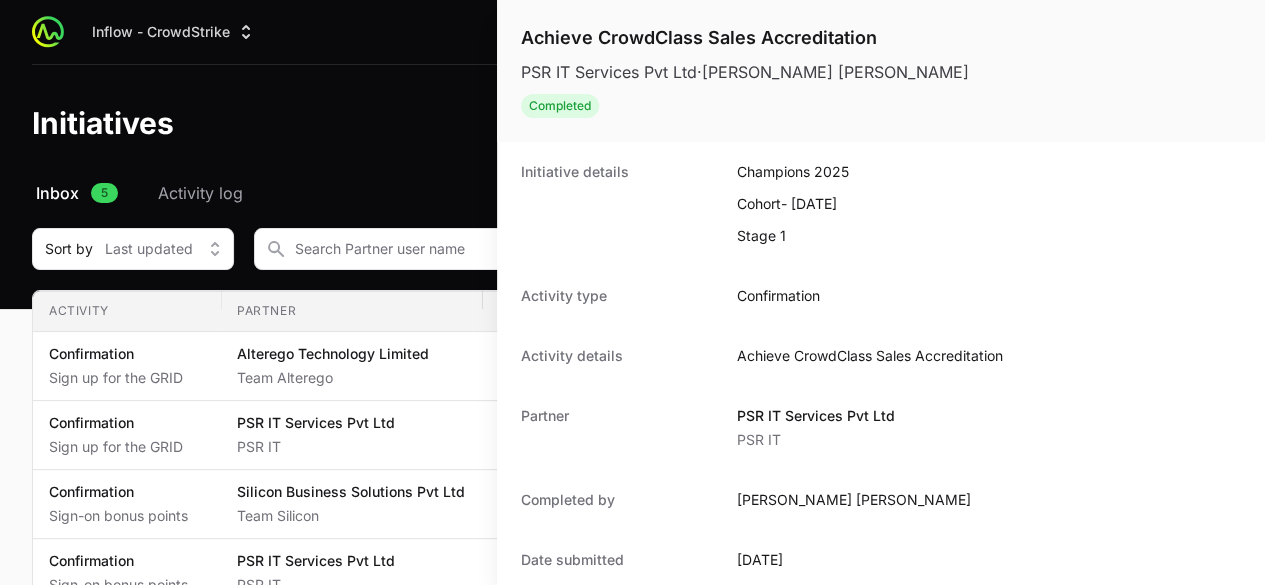 click on "Activity type  Confirmation" 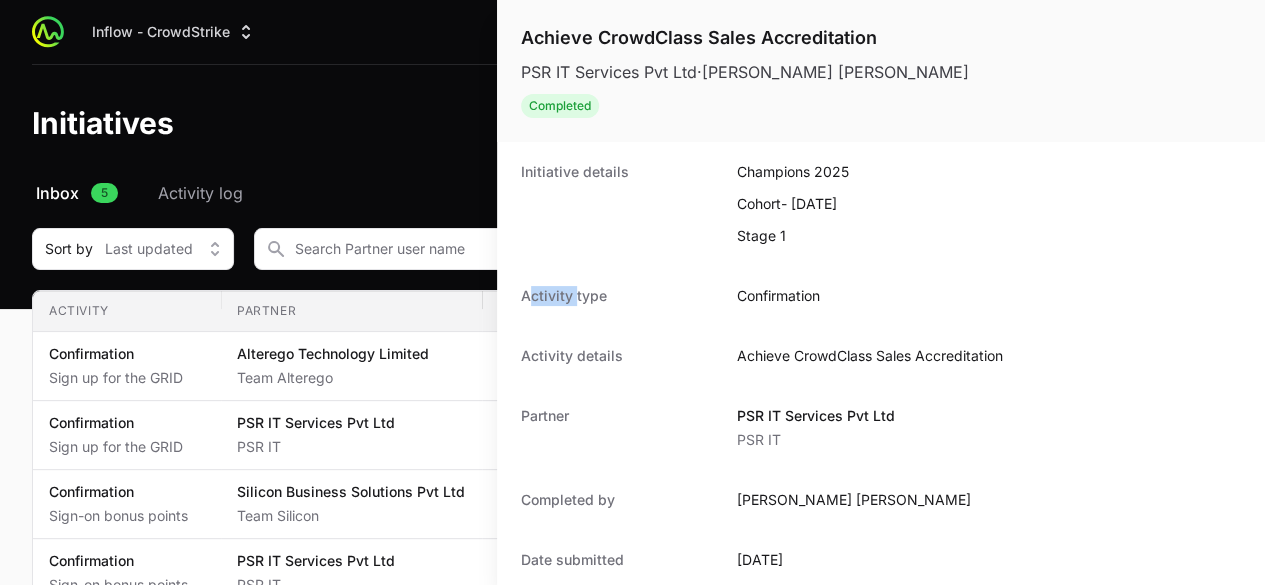 click on "Activity type  Confirmation" 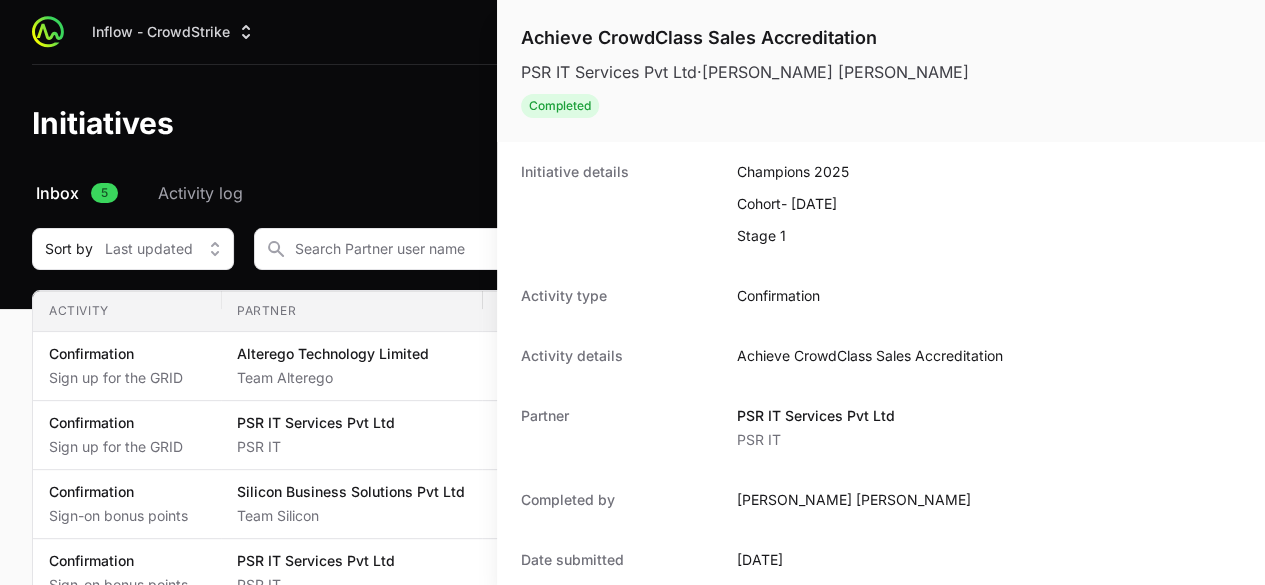 click on "Achieve CrowdClass Sales Accreditation PSR IT Services Pvt Ltd  ·  Rupesh Kumar Mamidipaka Completed Initiative details Champions 2025 Cohort   - 19 Mar 2025 Stage 1  Activity type  Confirmation  Activity details  Achieve CrowdClass Sales Accreditation  Partner  PSR IT Services Pvt Ltd PSR IT  Completed by  Rupesh Kumar Mamidipaka  Date submitted 25 Jun 2025 Activity approved This activity was approved and the following points were awarded. Points +500 pts  Date approved 01 Jul 2025 Approved by Nagaraju S" at bounding box center [632, 292] 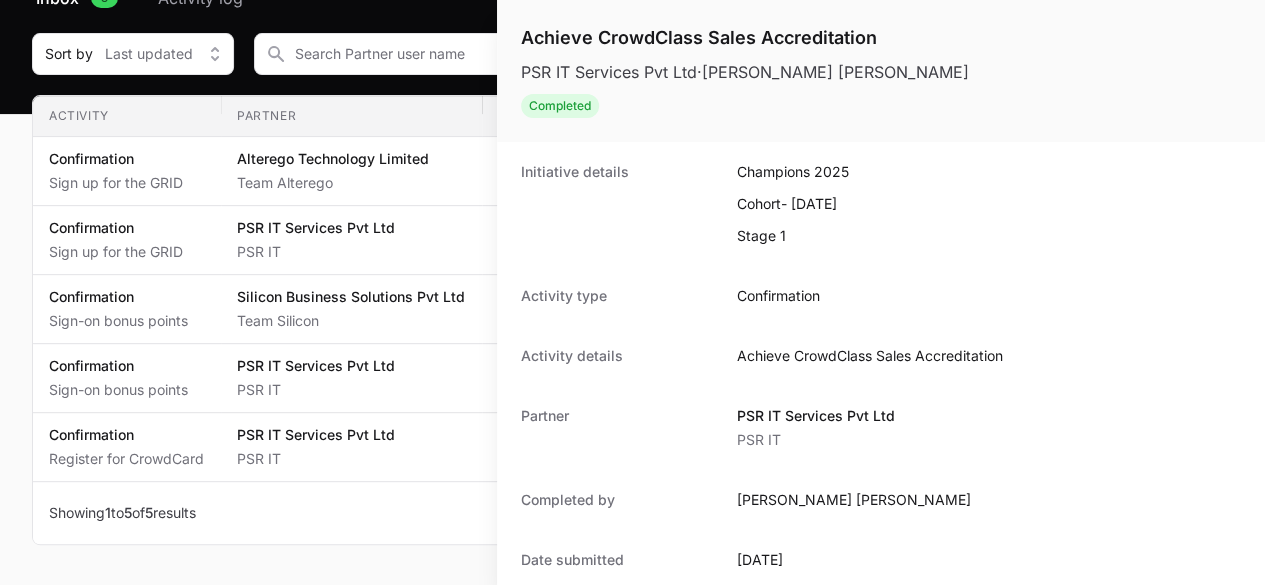 scroll, scrollTop: 197, scrollLeft: 0, axis: vertical 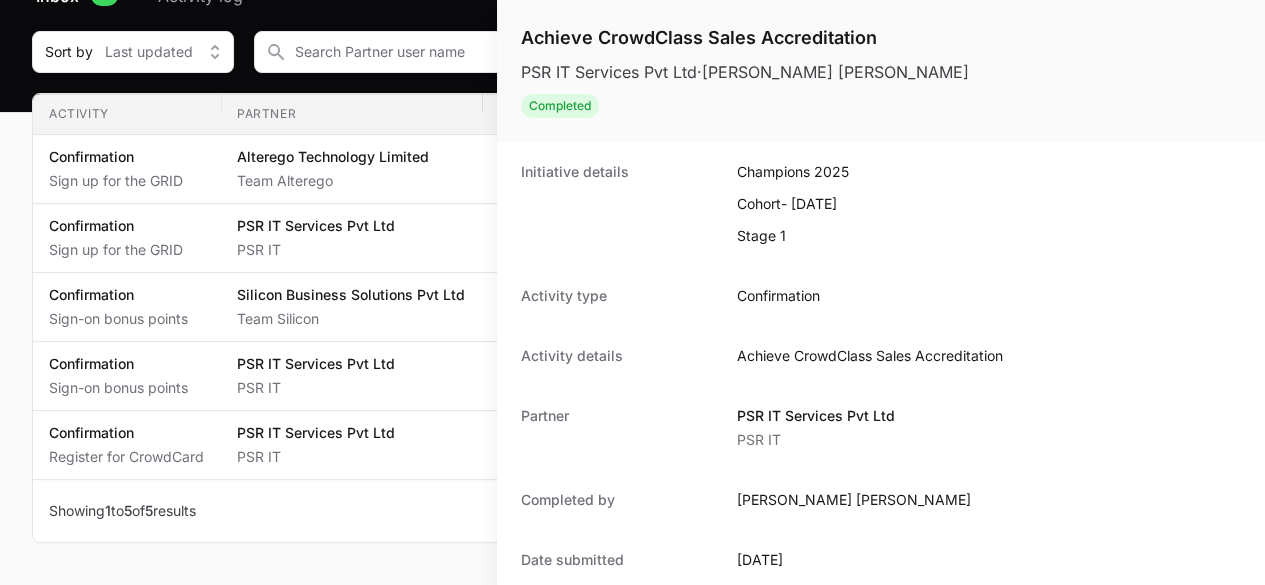 click on "Achieve CrowdClass Sales Accreditation PSR IT Services Pvt Ltd  ·  Rupesh Kumar Mamidipaka Completed Initiative details Champions 2025 Cohort   - 19 Mar 2025 Stage 1  Activity type  Confirmation  Activity details  Achieve CrowdClass Sales Accreditation  Partner  PSR IT Services Pvt Ltd PSR IT  Completed by  Rupesh Kumar Mamidipaka  Date submitted 25 Jun 2025 Activity approved This activity was approved and the following points were awarded. Points +500 pts  Date approved 01 Jul 2025 Approved by Nagaraju S" at bounding box center (632, 292) 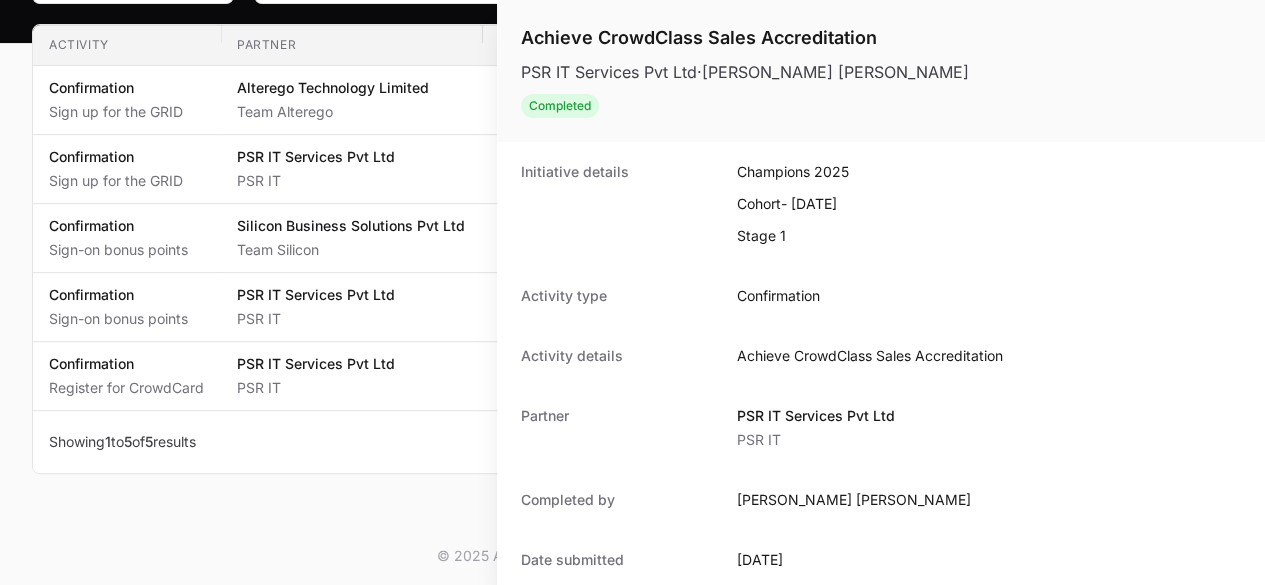 scroll, scrollTop: 0, scrollLeft: 0, axis: both 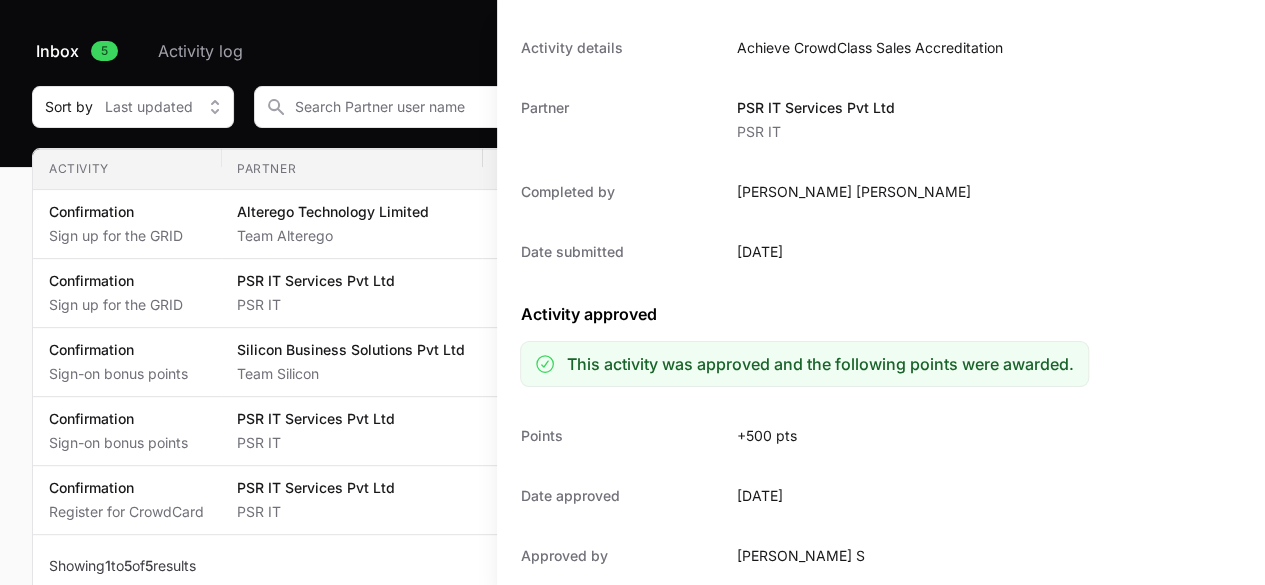click on "Achieve CrowdClass Sales Accreditation PSR IT Services Pvt Ltd  ·  Rupesh Kumar Mamidipaka Completed Initiative details Champions 2025 Cohort   - 19 Mar 2025 Stage 1  Activity type  Confirmation  Activity details  Achieve CrowdClass Sales Accreditation  Partner  PSR IT Services Pvt Ltd PSR IT  Completed by  Rupesh Kumar Mamidipaka  Date submitted 25 Jun 2025 Activity approved This activity was approved and the following points were awarded. Points +500 pts  Date approved 01 Jul 2025 Approved by Nagaraju S" at bounding box center (632, 292) 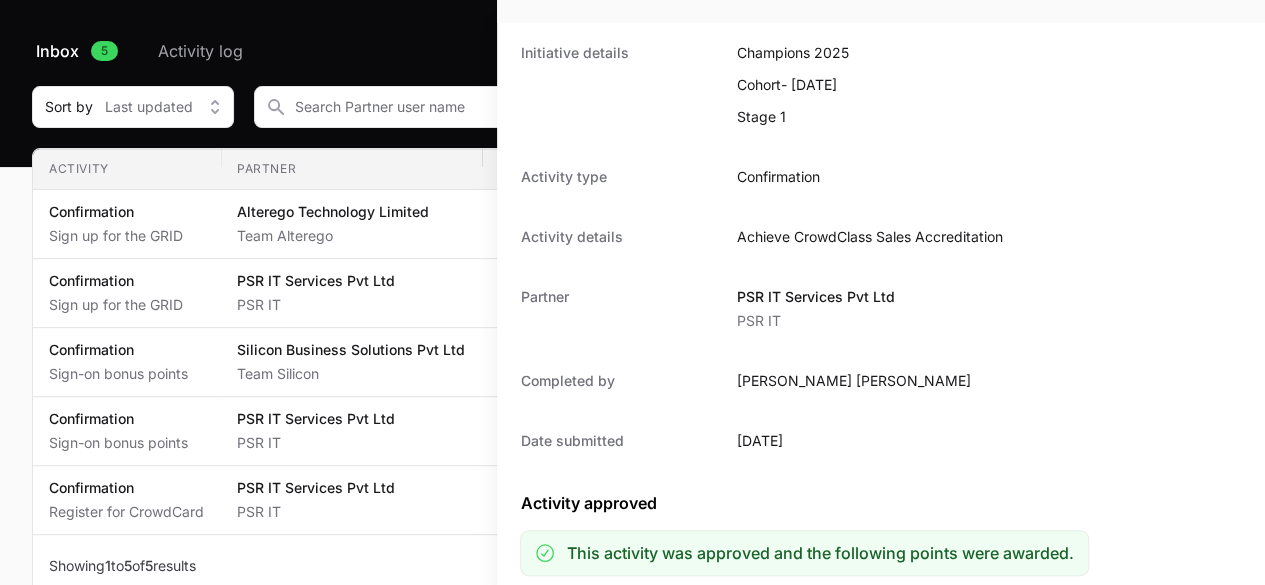 scroll, scrollTop: 0, scrollLeft: 0, axis: both 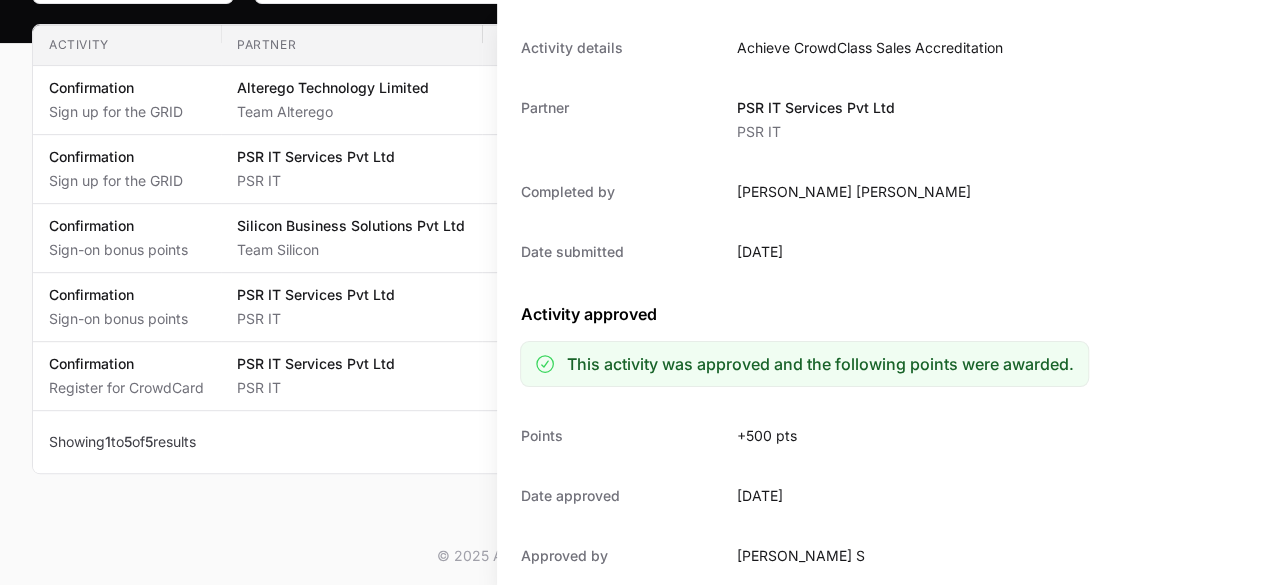 click on "01 Jul 2025" 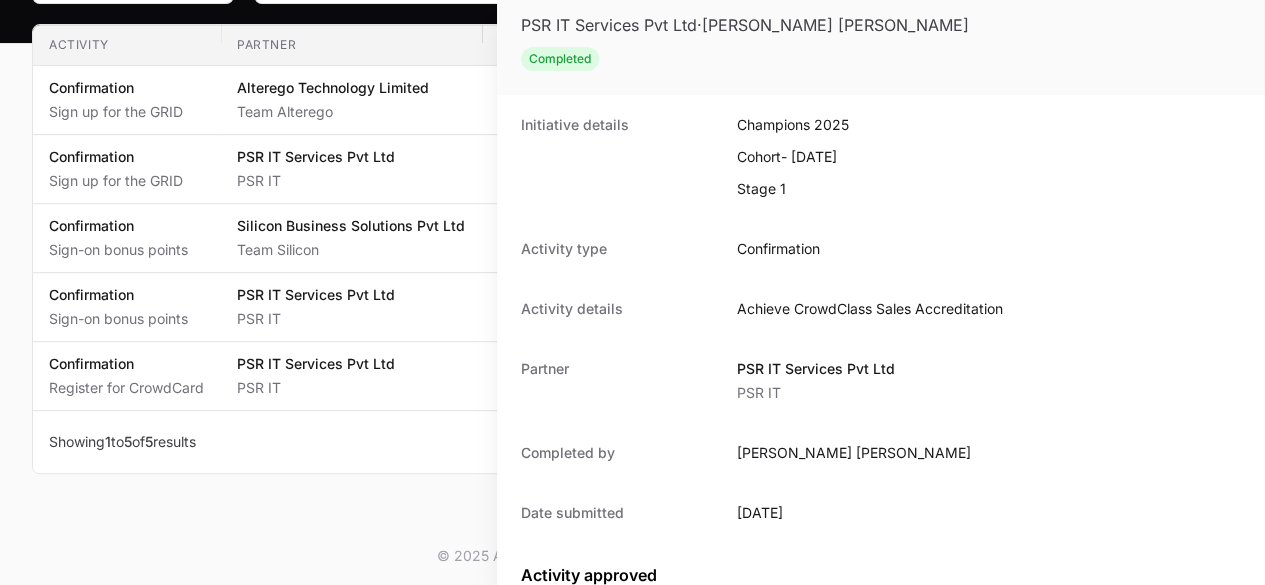scroll, scrollTop: 0, scrollLeft: 0, axis: both 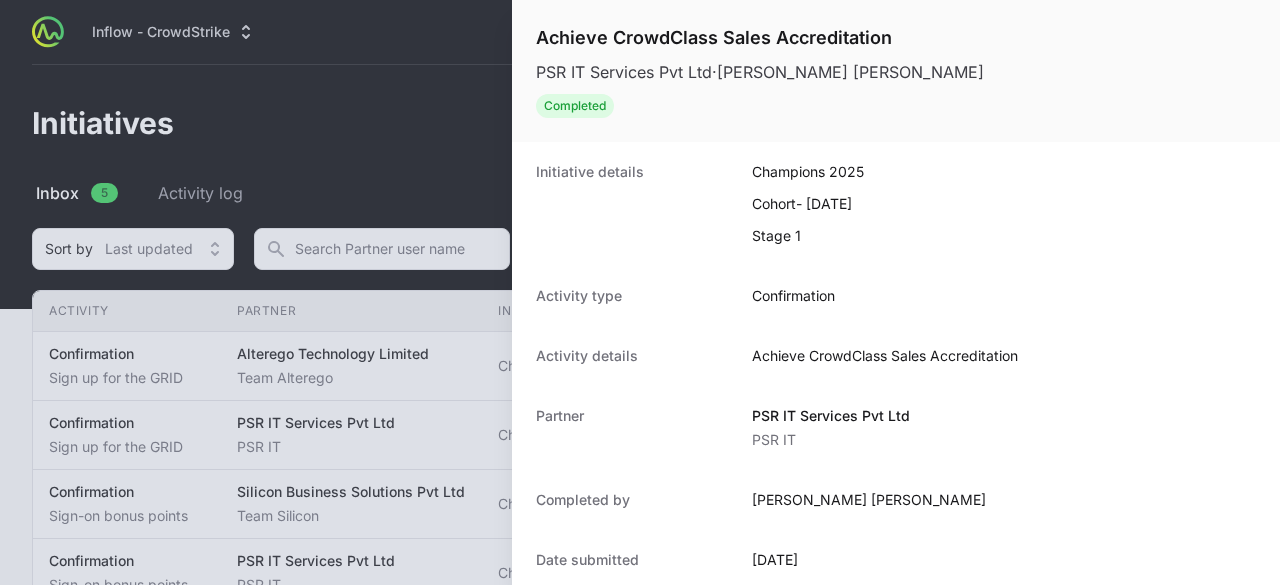 click at bounding box center [640, 292] 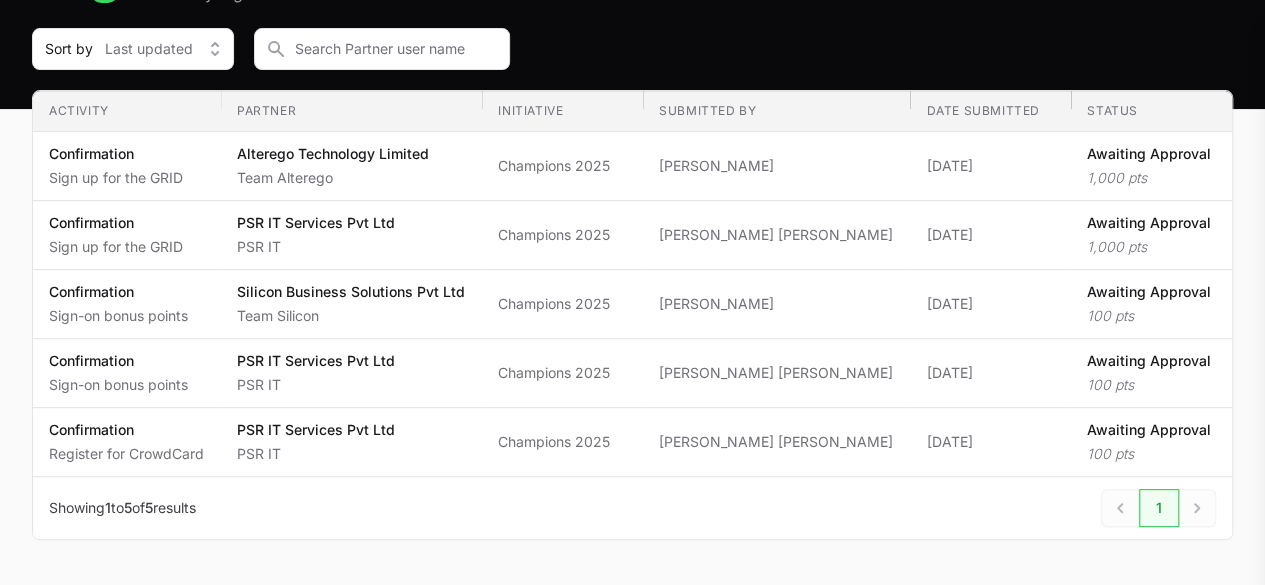 scroll, scrollTop: 266, scrollLeft: 0, axis: vertical 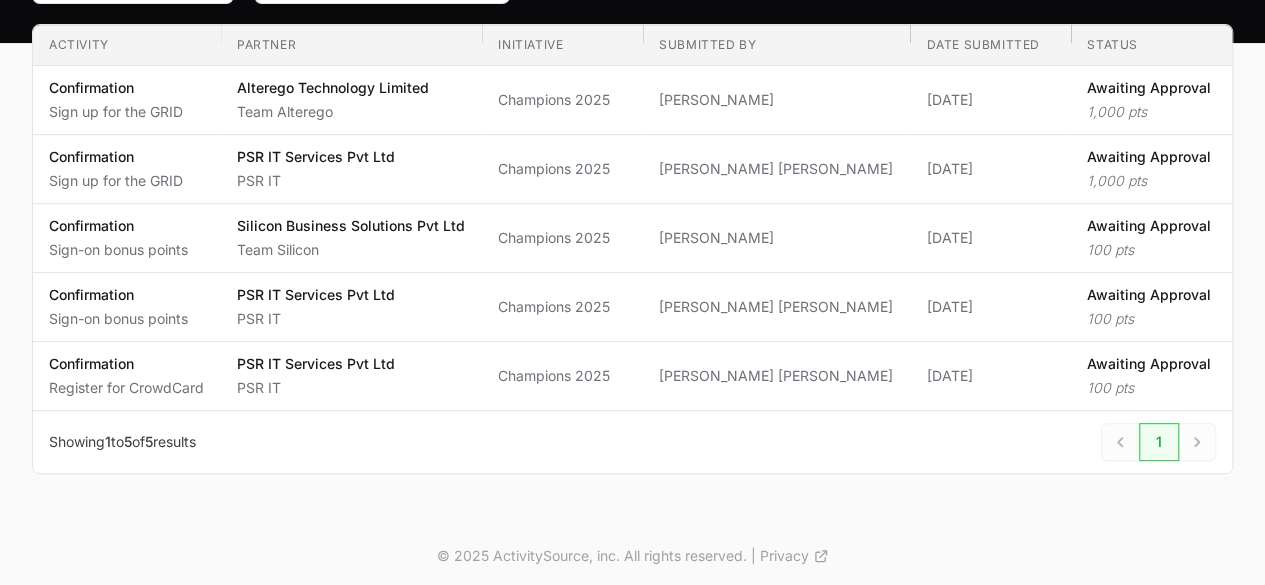 click on "Next" 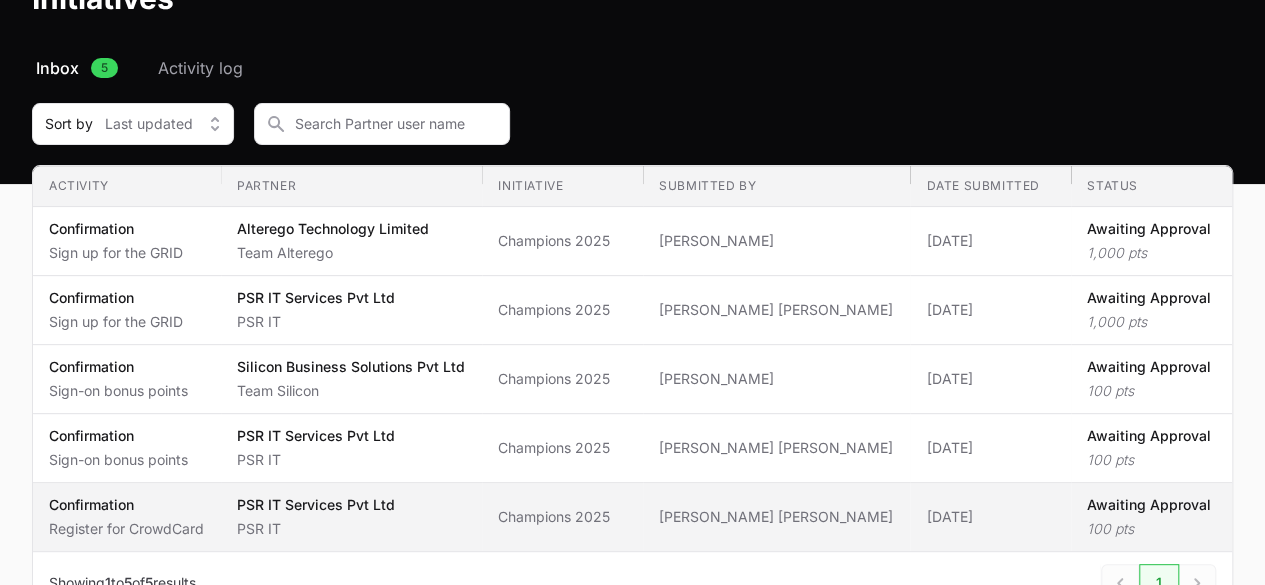 scroll, scrollTop: 0, scrollLeft: 0, axis: both 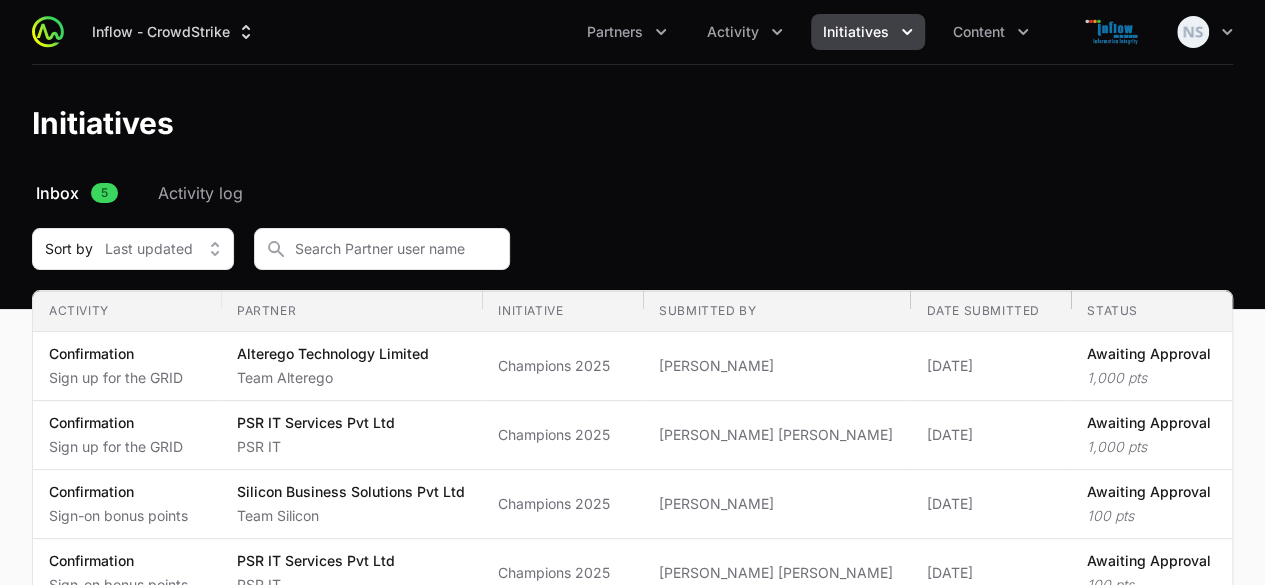 click on "Inbox" 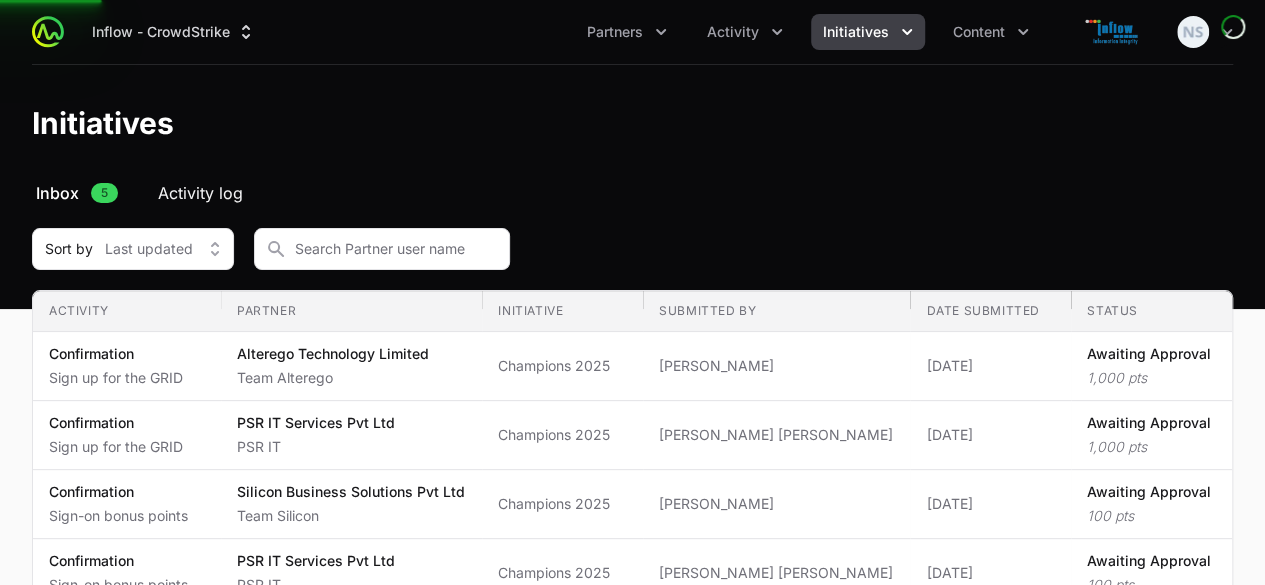 click on "Activity log" 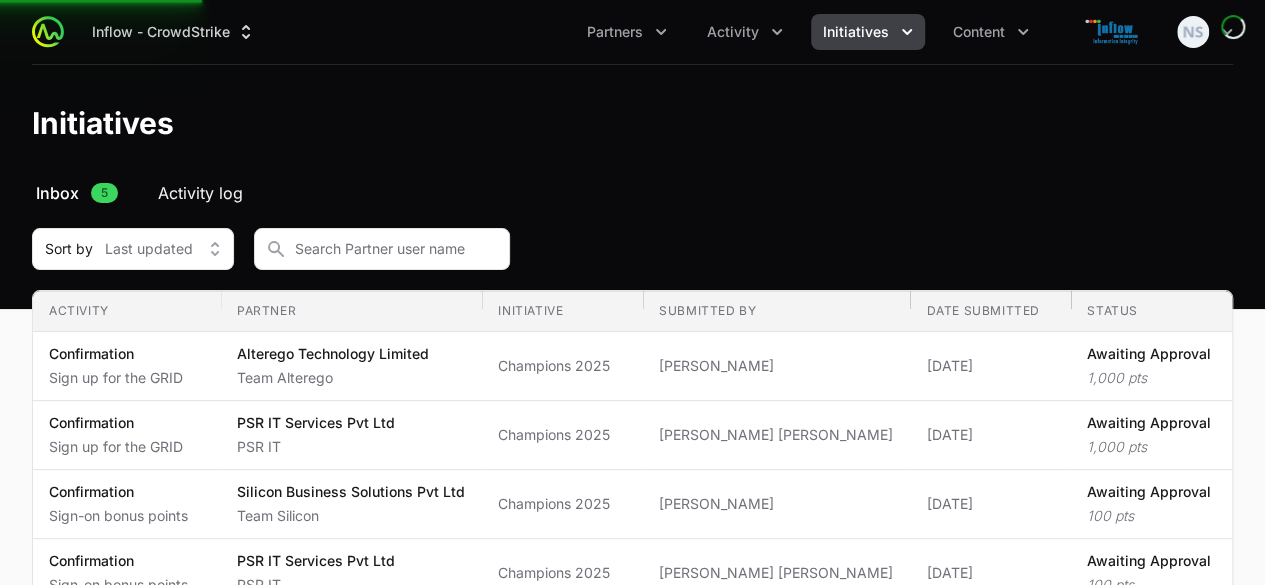 click on "Activity log" 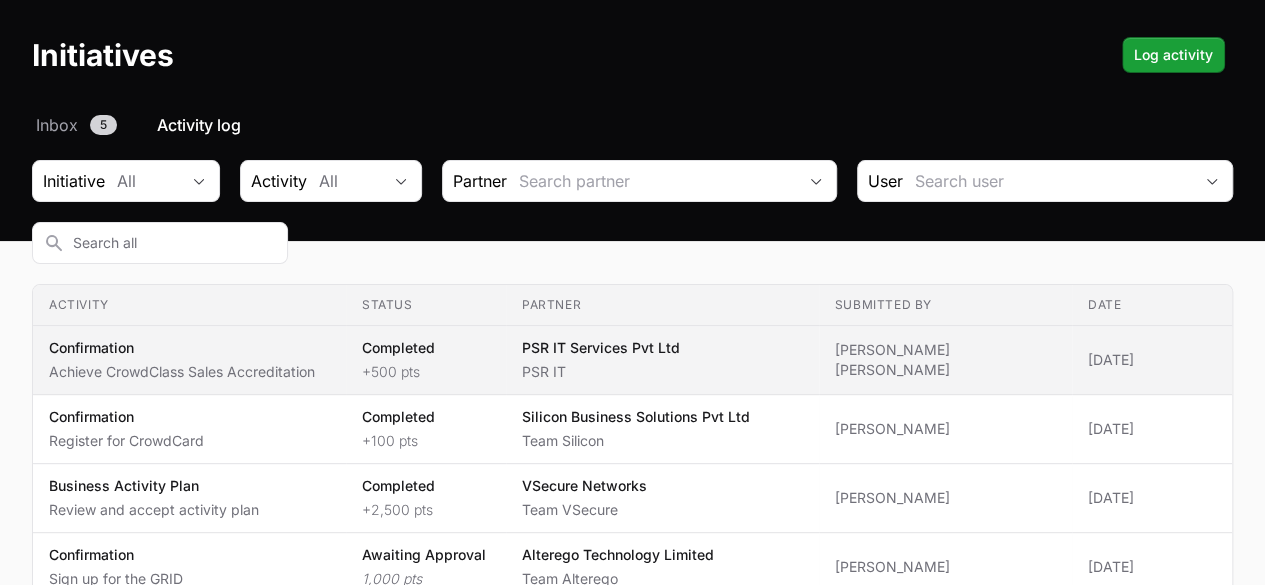 scroll, scrollTop: 100, scrollLeft: 0, axis: vertical 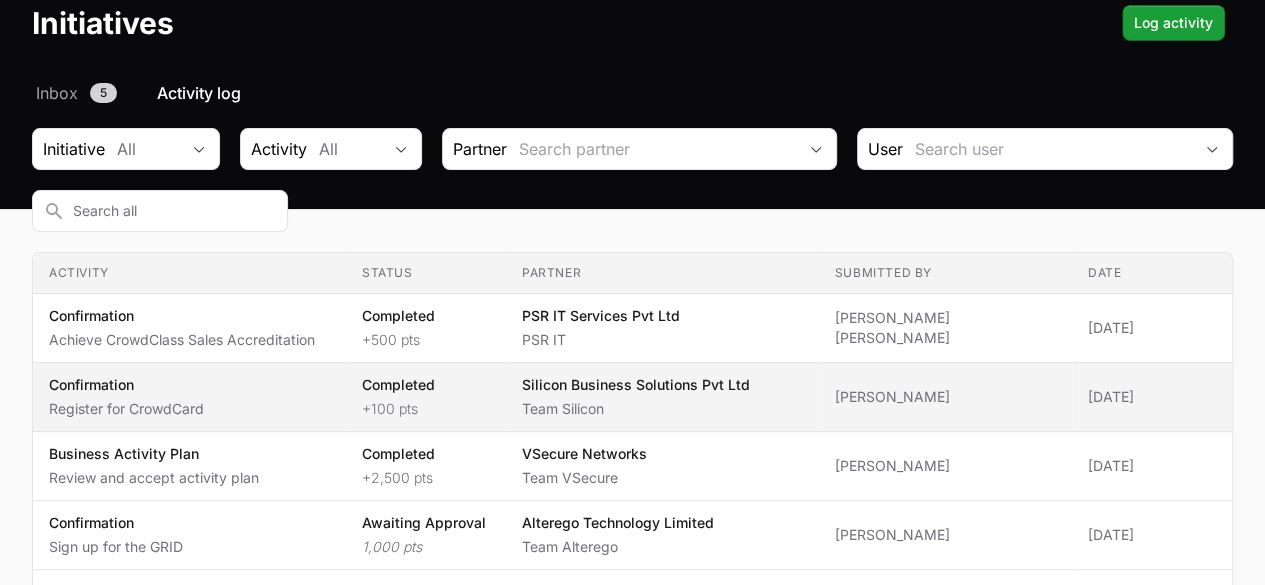 click on "+100 pts" 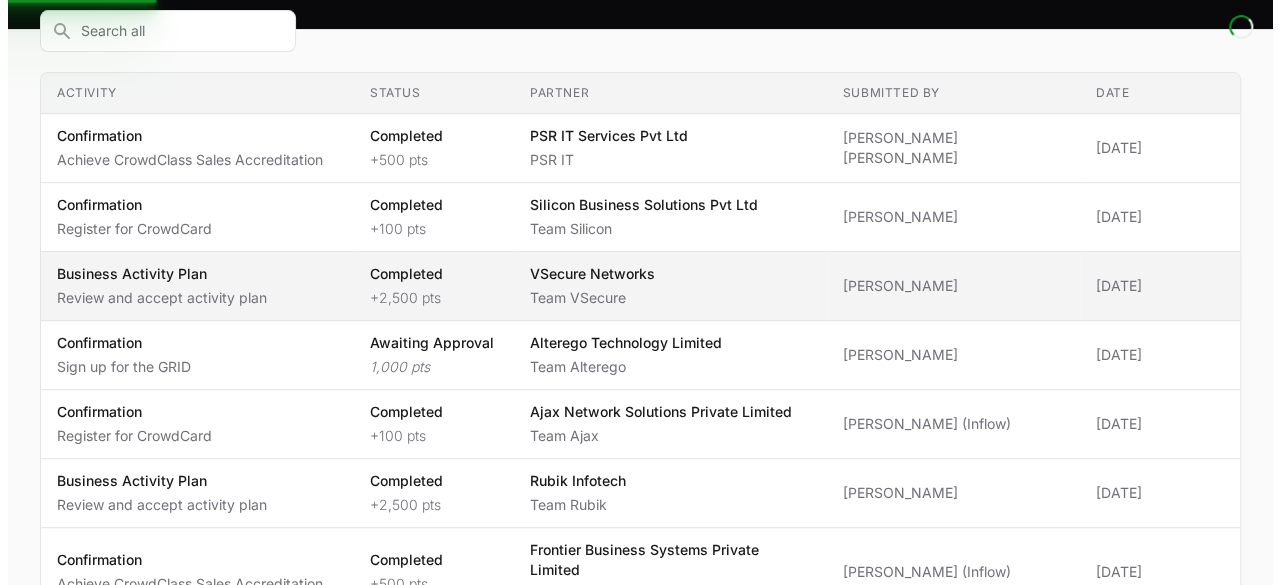 scroll, scrollTop: 300, scrollLeft: 0, axis: vertical 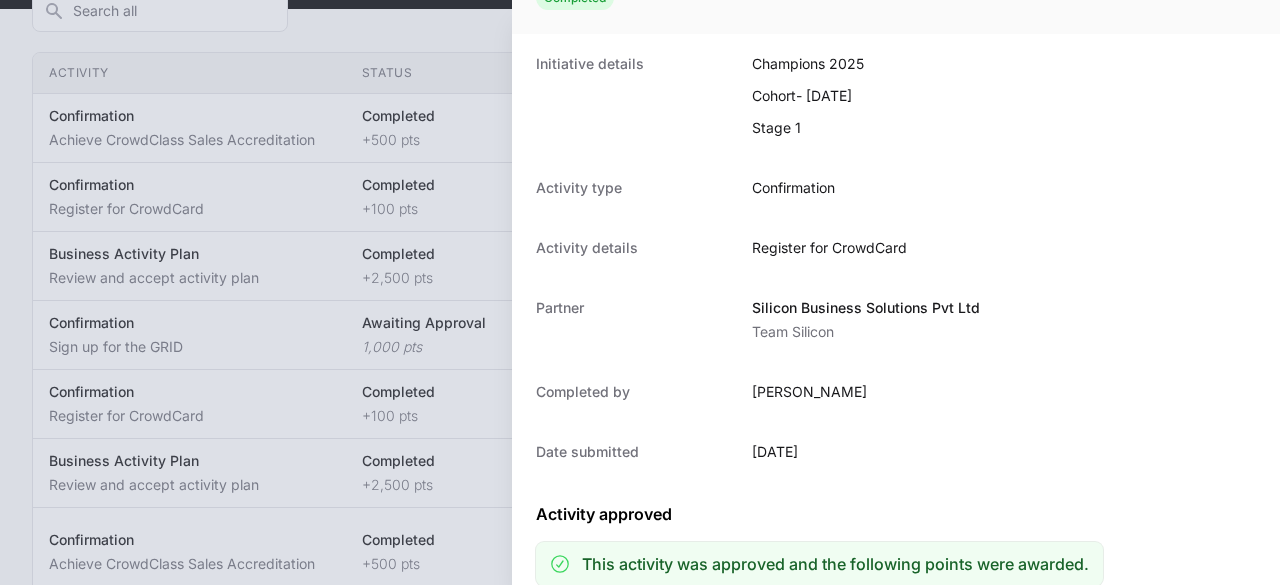 click at bounding box center [640, 292] 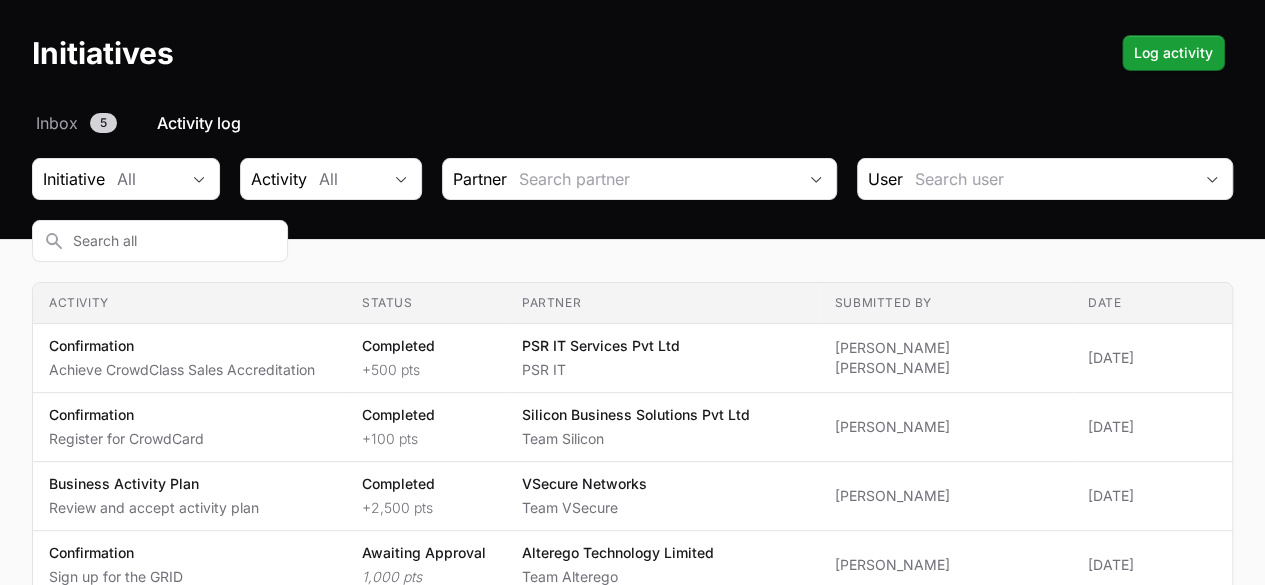 scroll, scrollTop: 0, scrollLeft: 0, axis: both 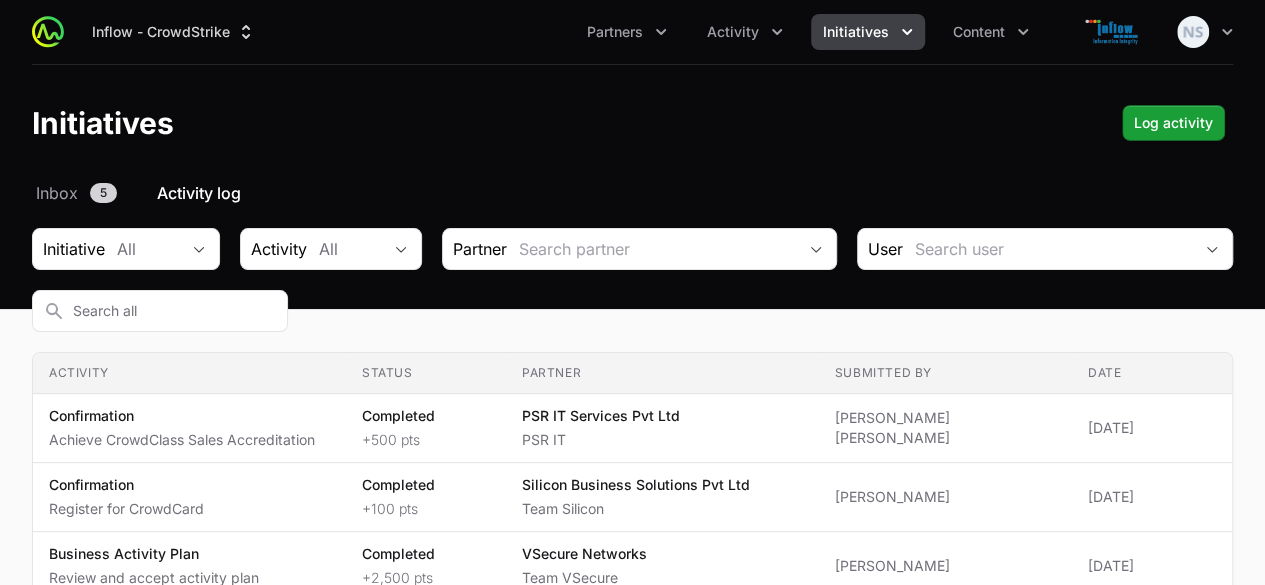 click on "Initiatives" 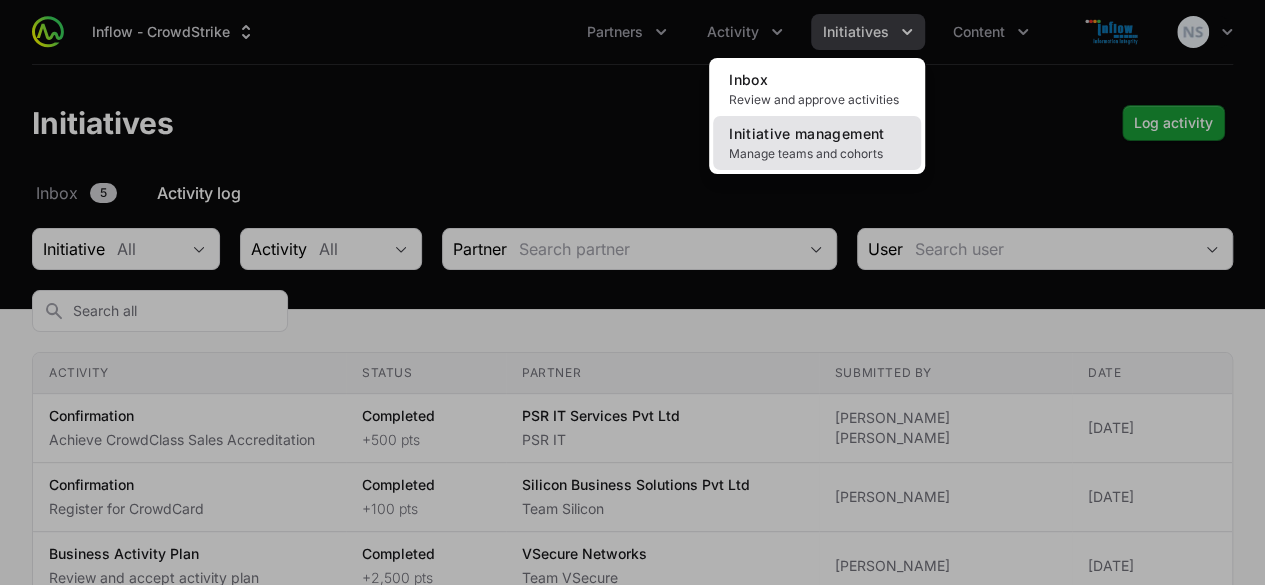 click on "Initiative management" 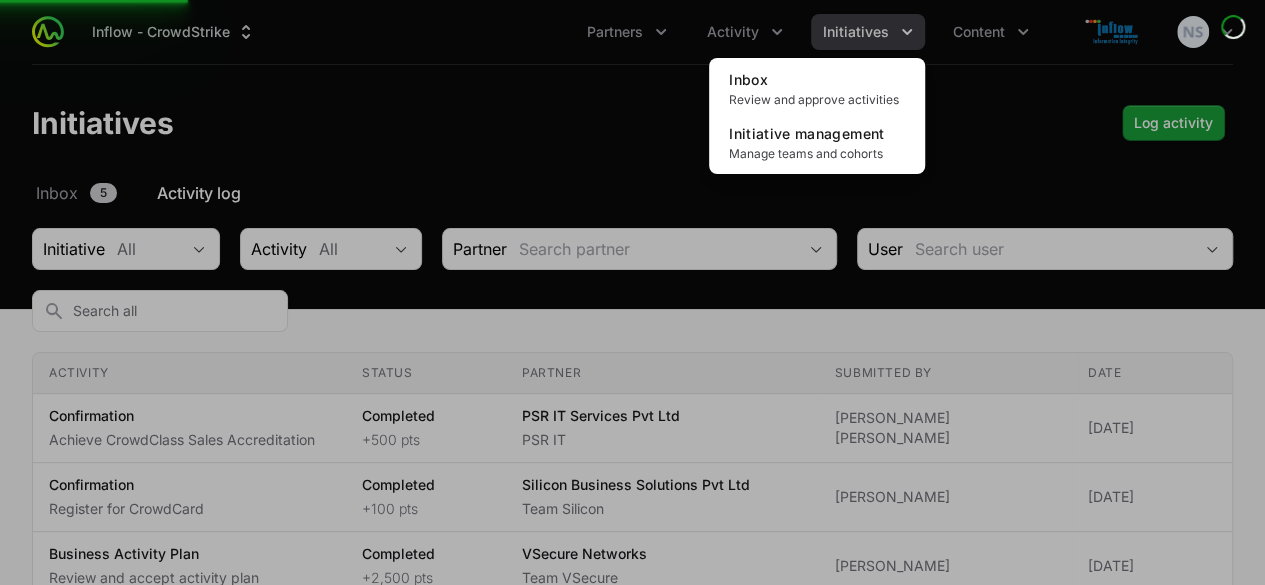 click 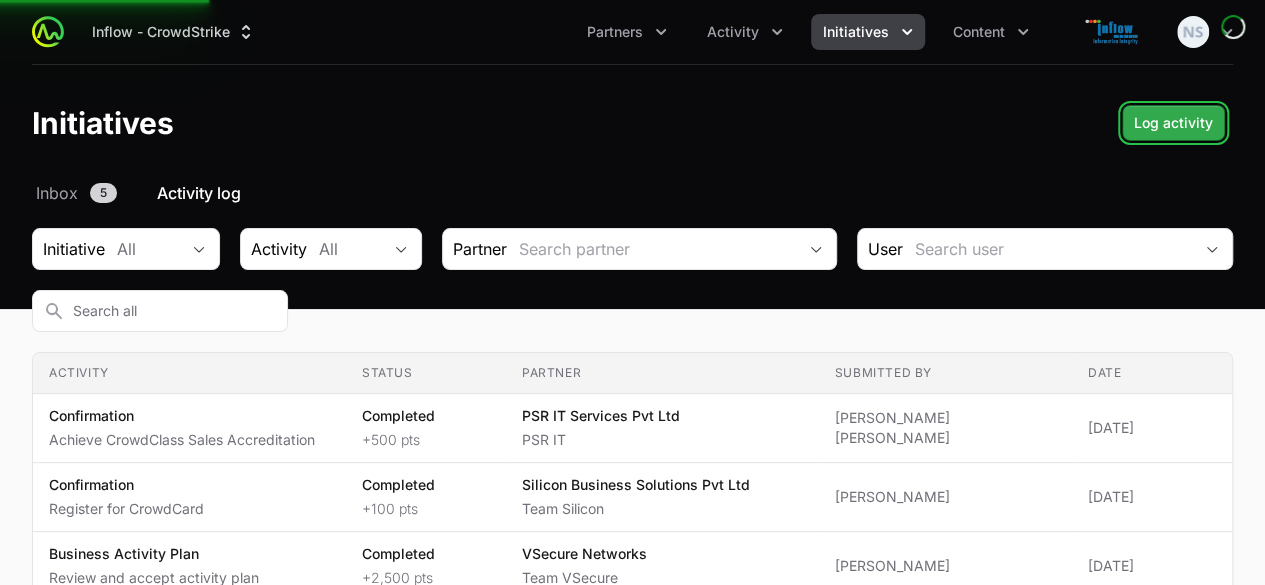 click on "Log activity" 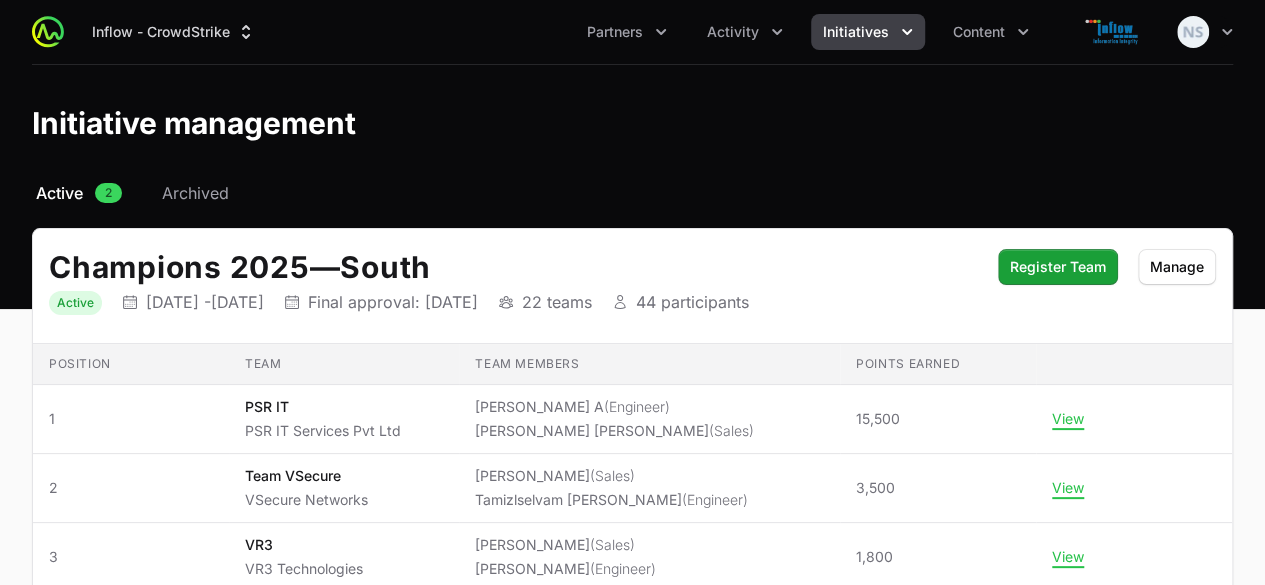 click on "Initiative management" 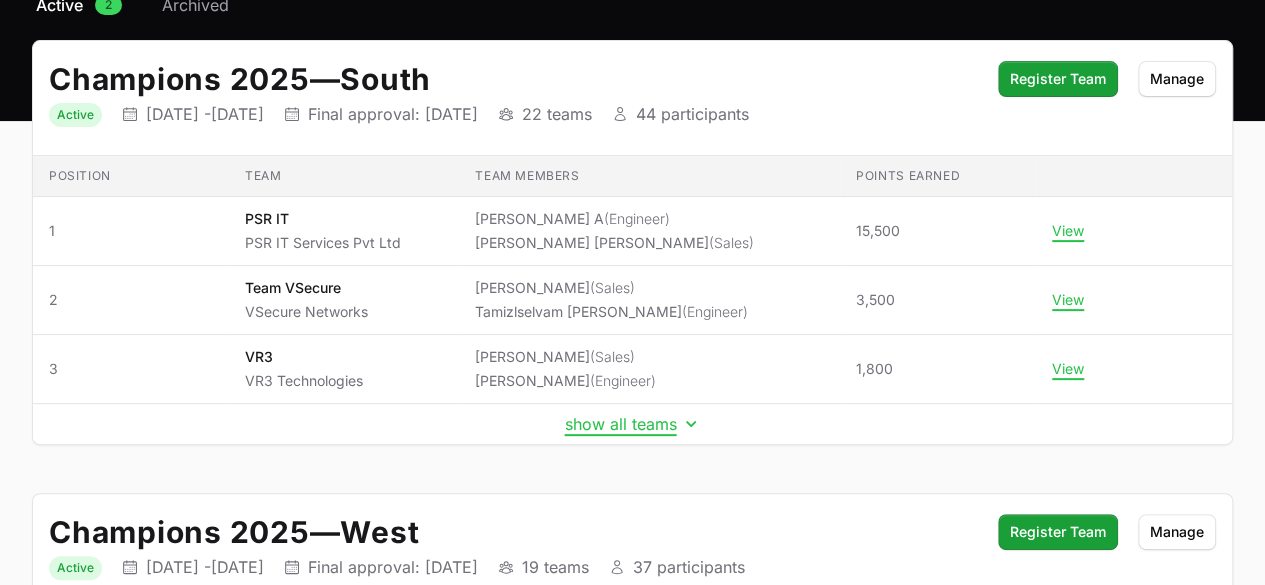 scroll, scrollTop: 200, scrollLeft: 0, axis: vertical 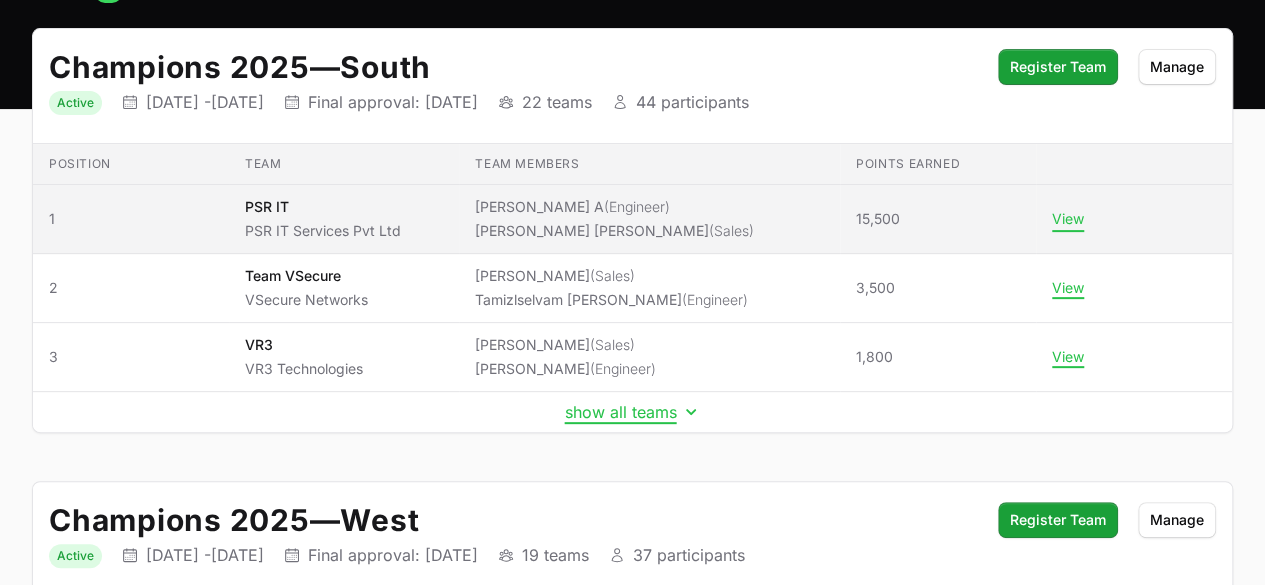 click on "View" 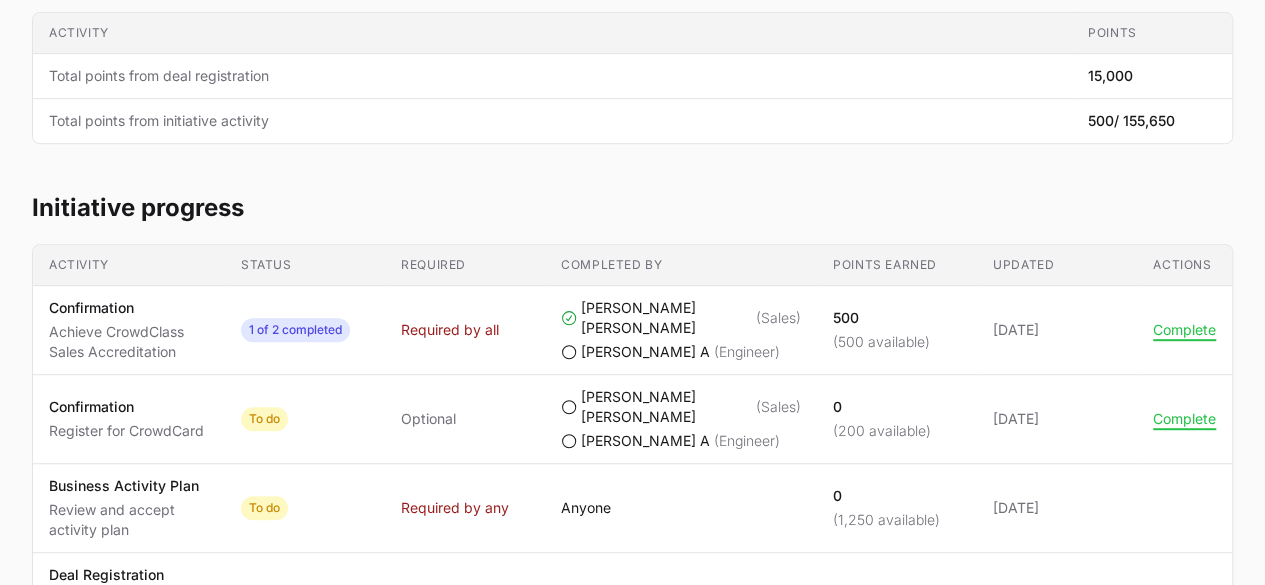 scroll, scrollTop: 500, scrollLeft: 0, axis: vertical 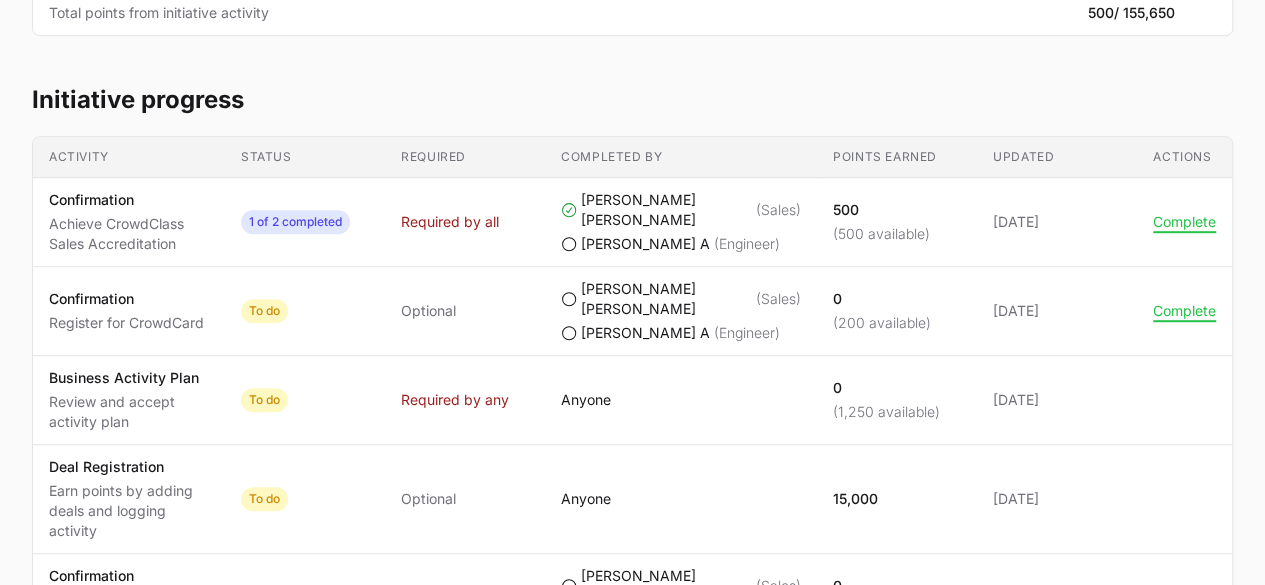 click 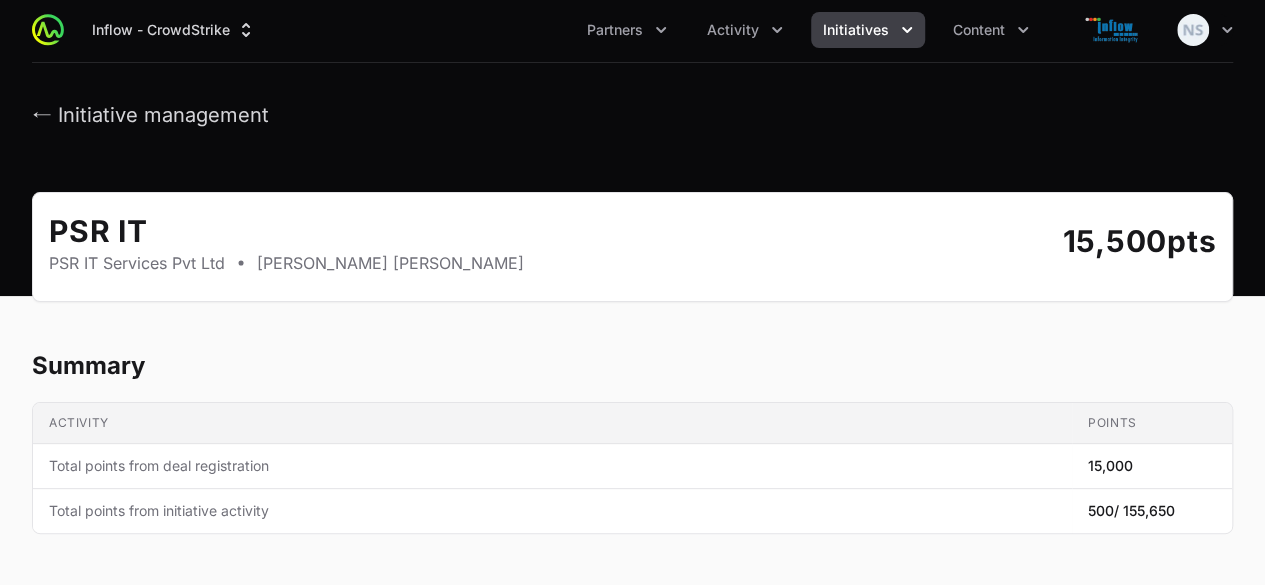 scroll, scrollTop: 0, scrollLeft: 0, axis: both 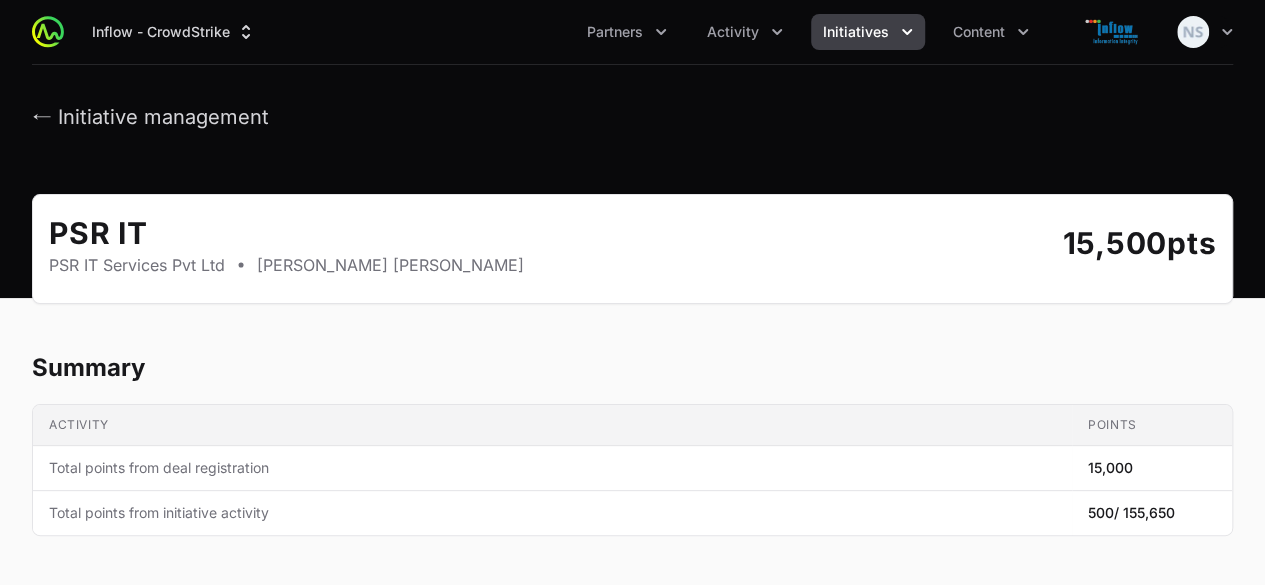 click on "← Initiative management" 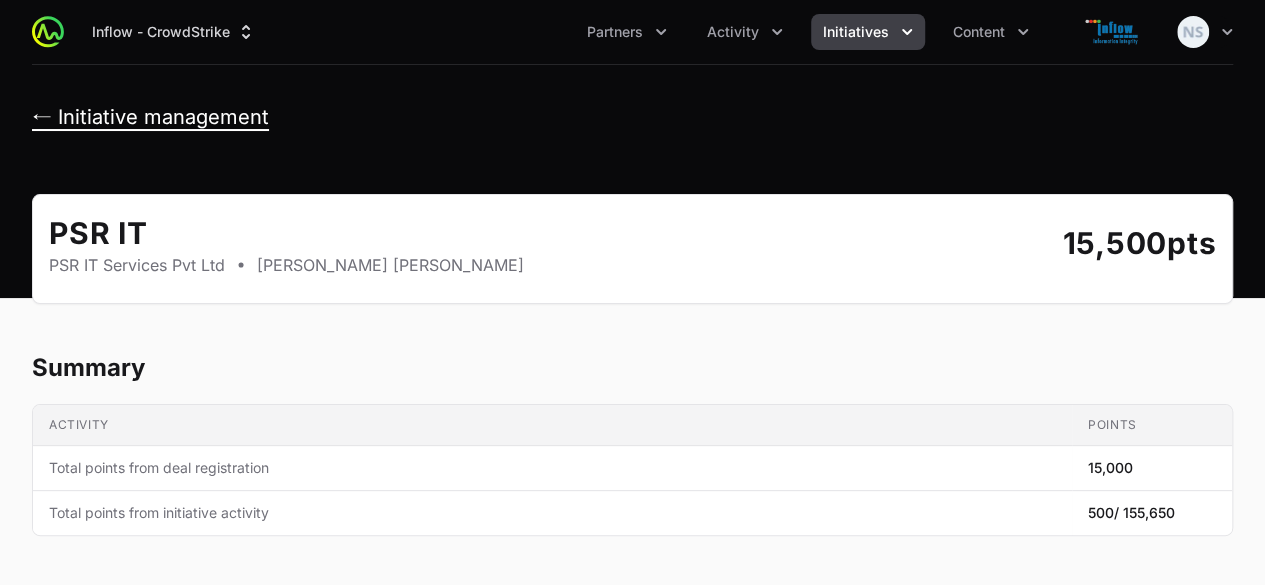 click on "← Initiative management" 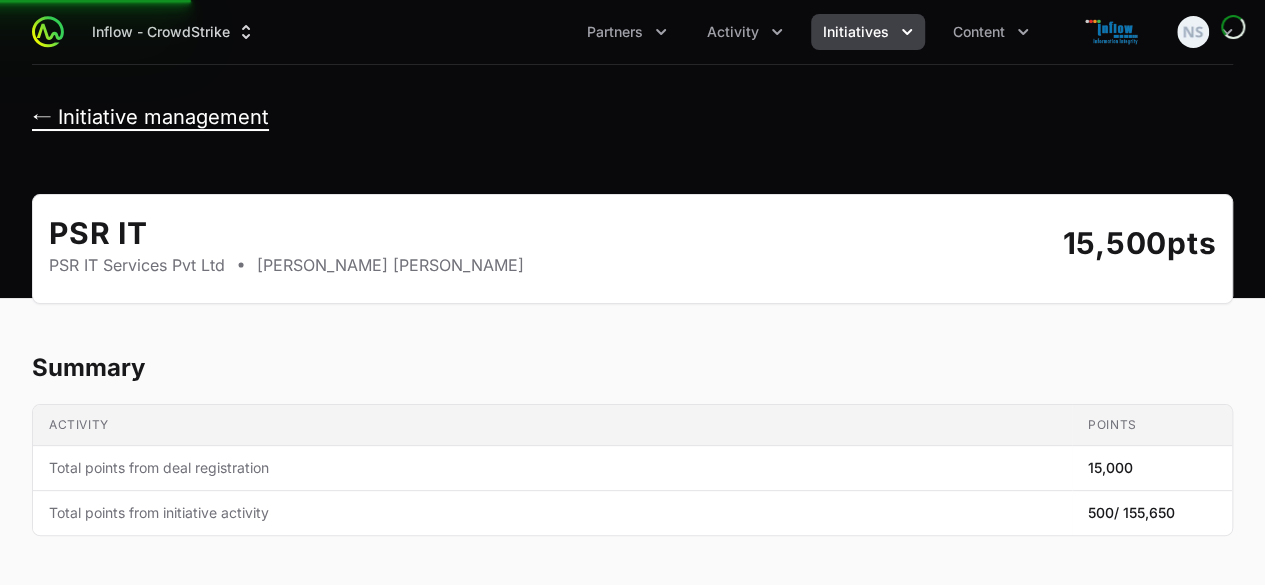 click on "← Initiative management" 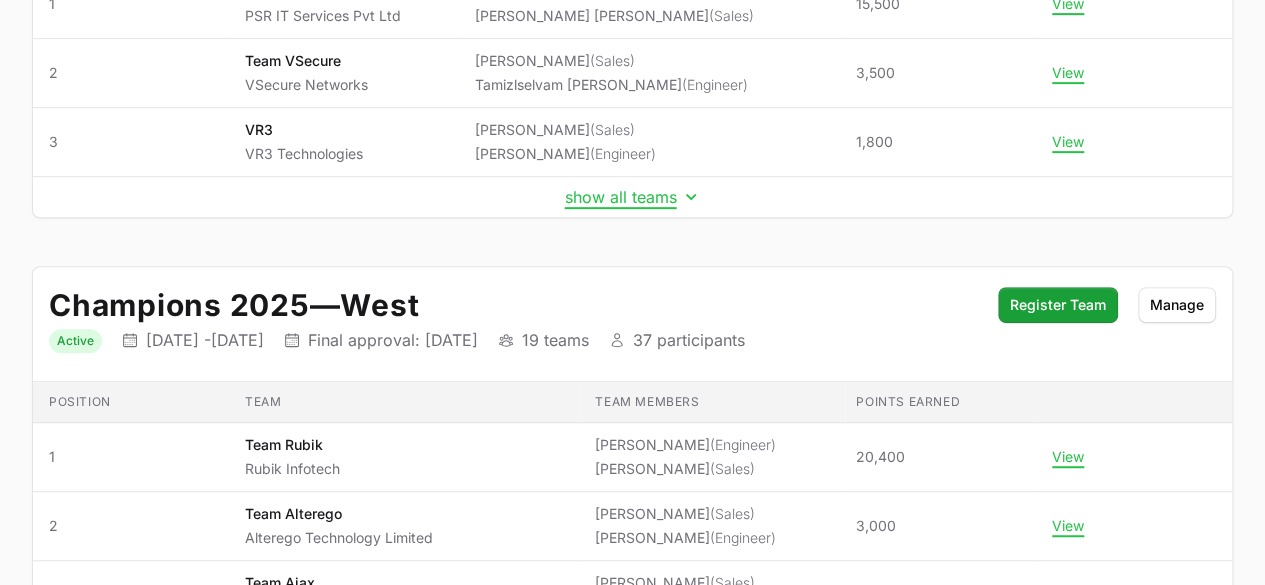 scroll, scrollTop: 0, scrollLeft: 0, axis: both 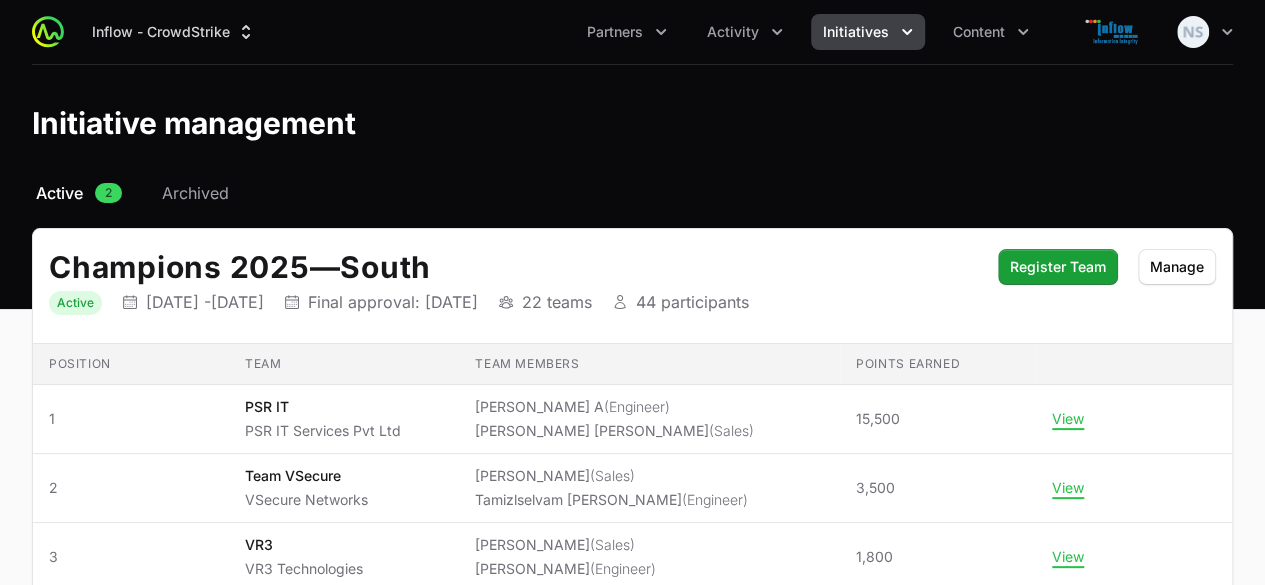 click on "Initiatives" 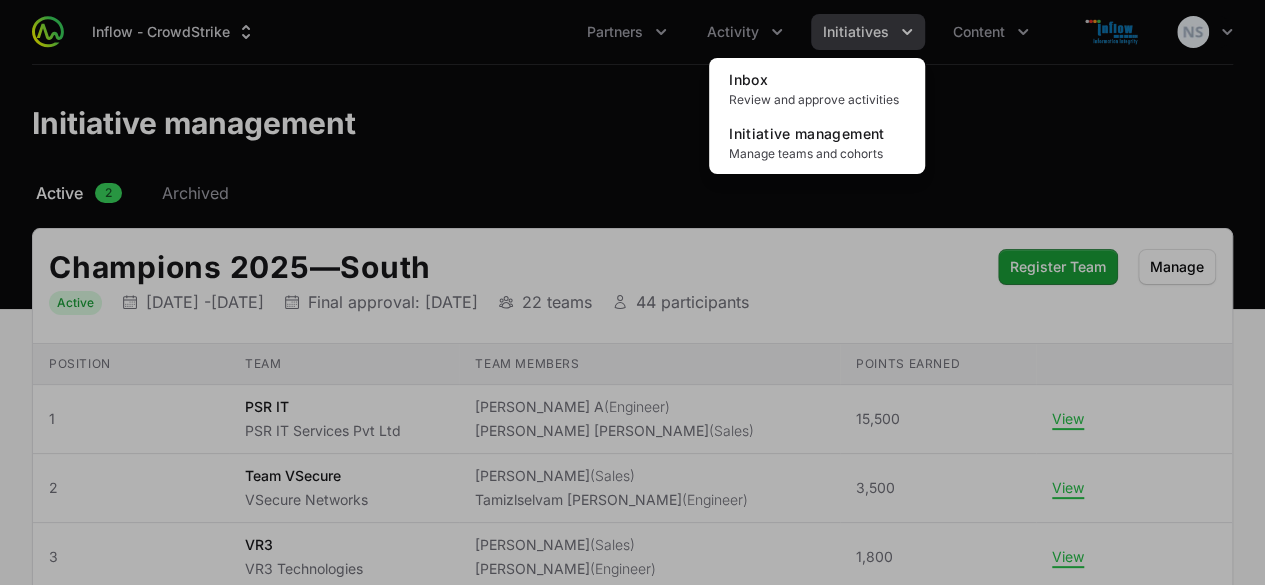 click 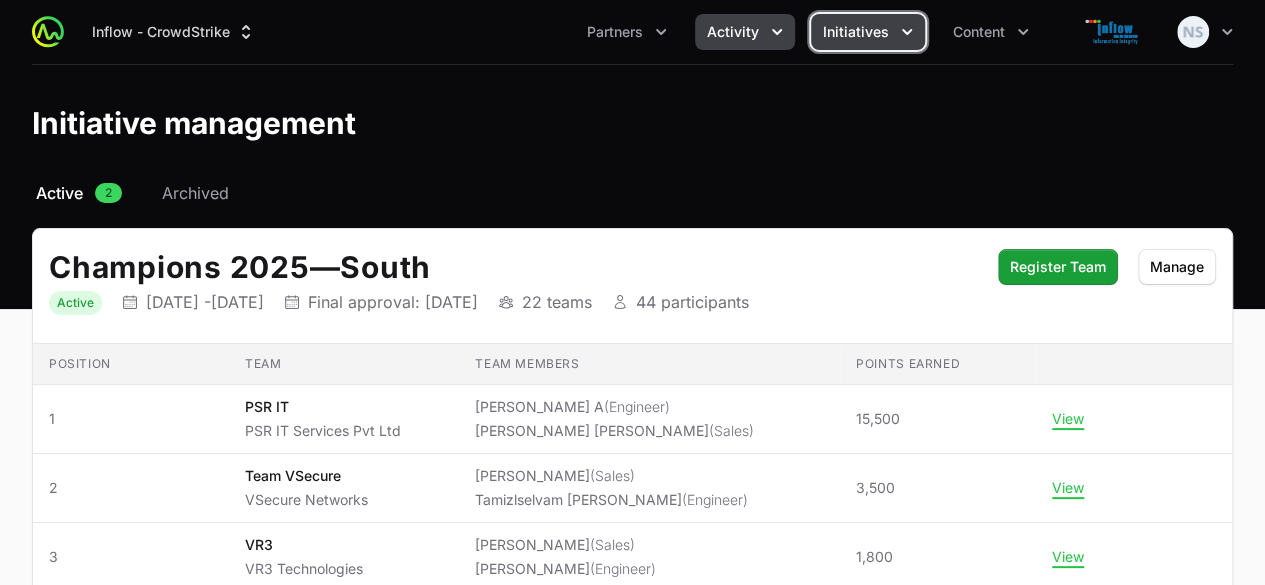 click on "Activity" 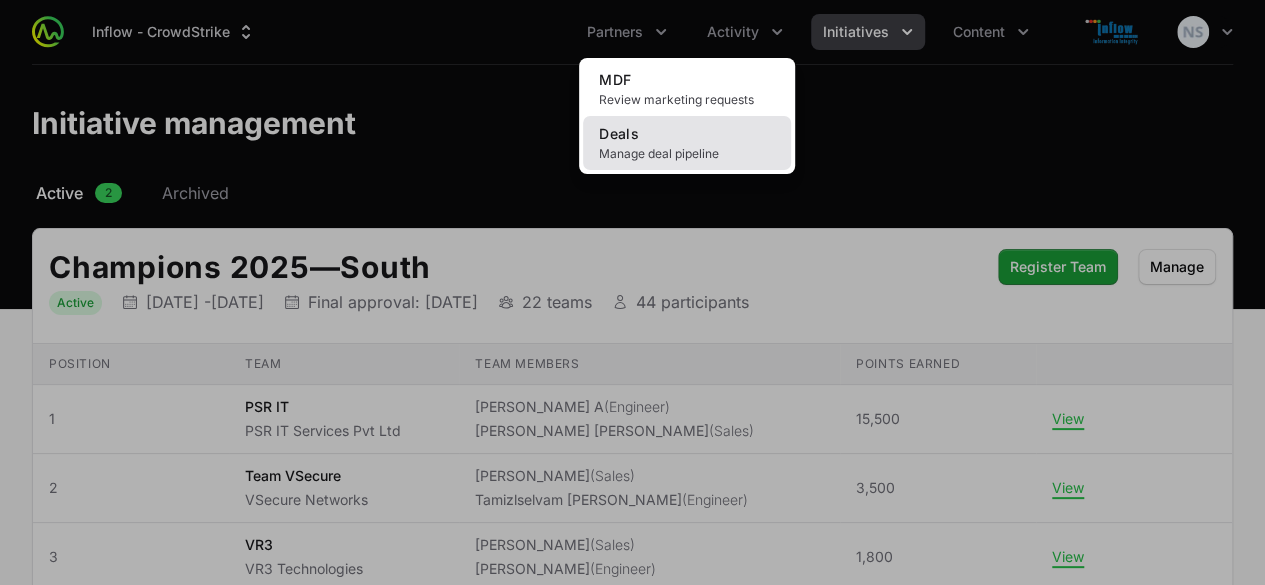 click on "Deals Manage deal pipeline" 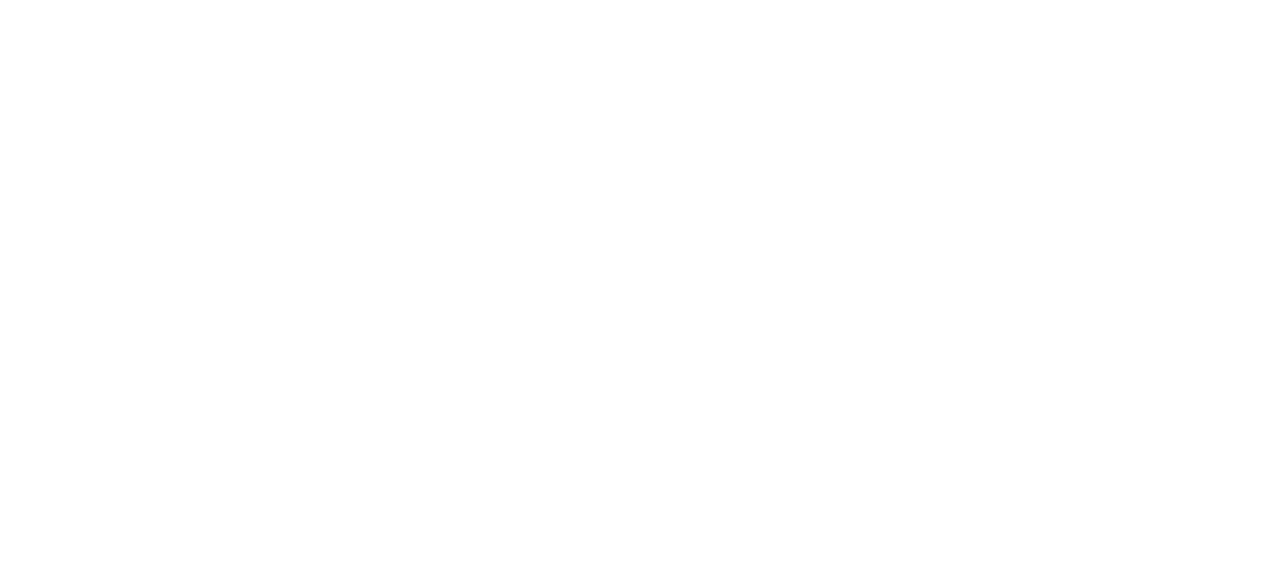 scroll, scrollTop: 0, scrollLeft: 0, axis: both 